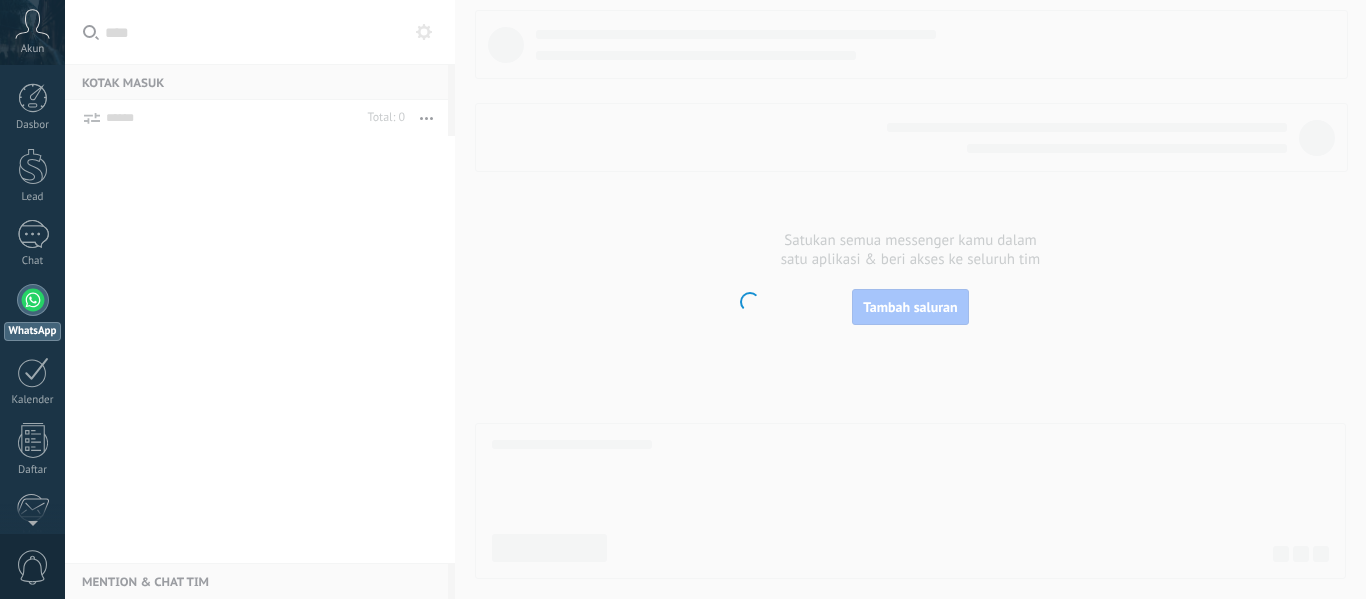 scroll, scrollTop: 0, scrollLeft: 0, axis: both 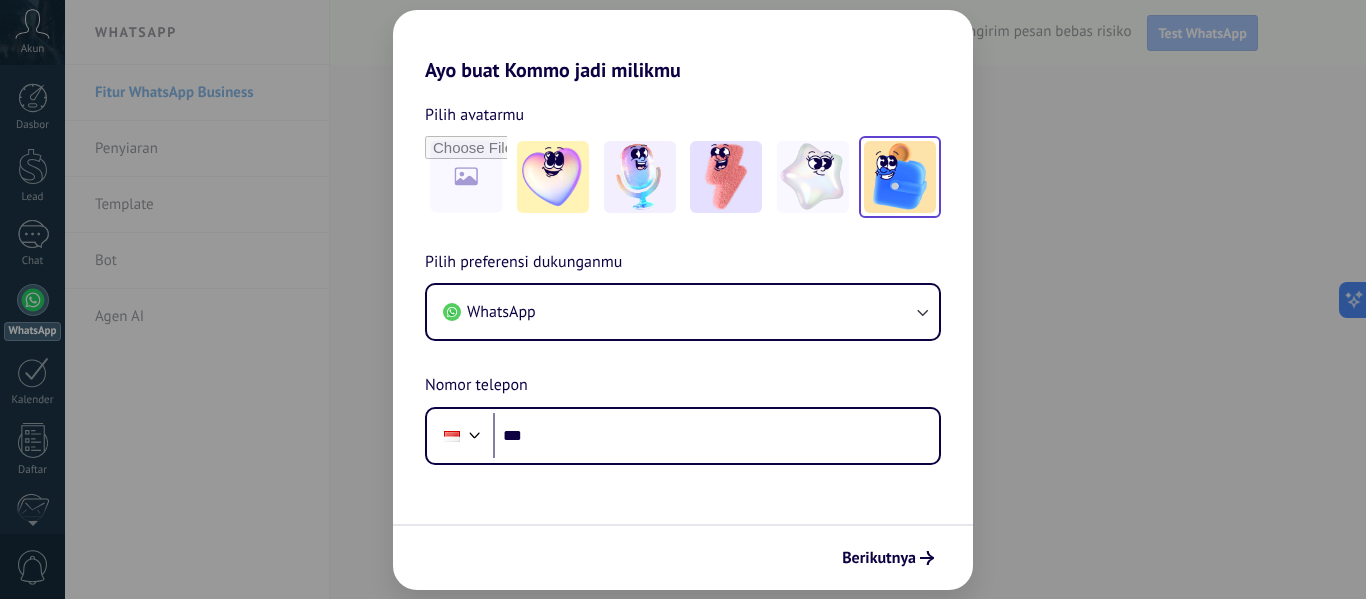 click at bounding box center [900, 177] 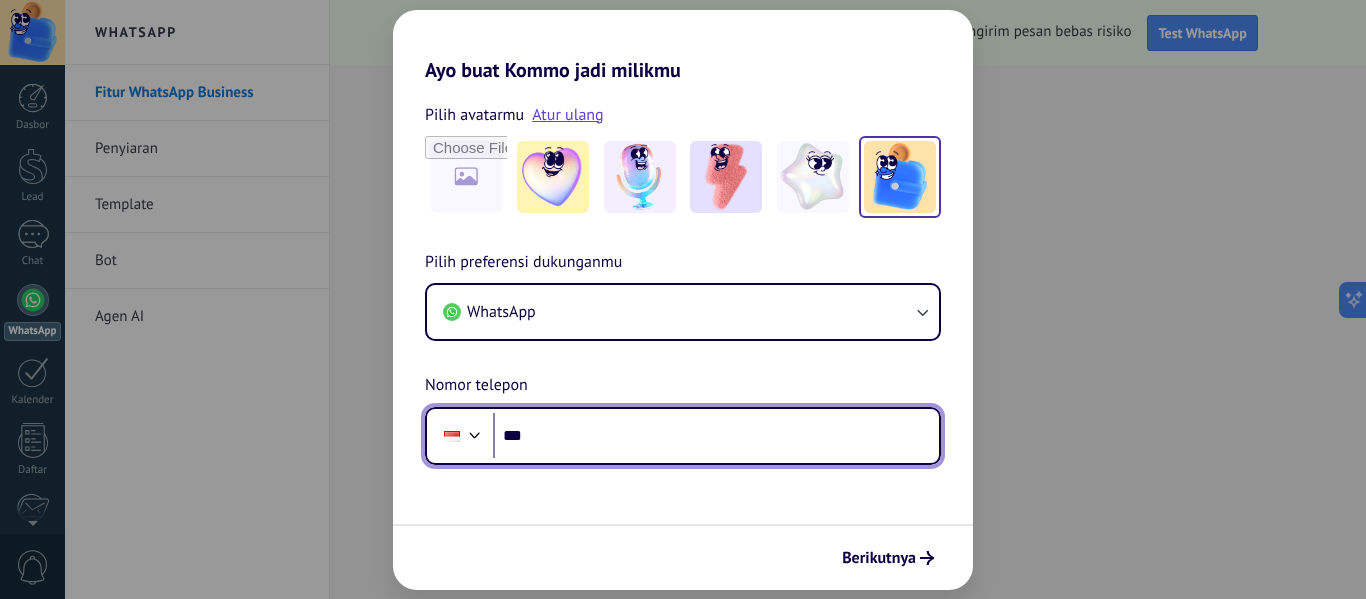 click on "***" at bounding box center [716, 436] 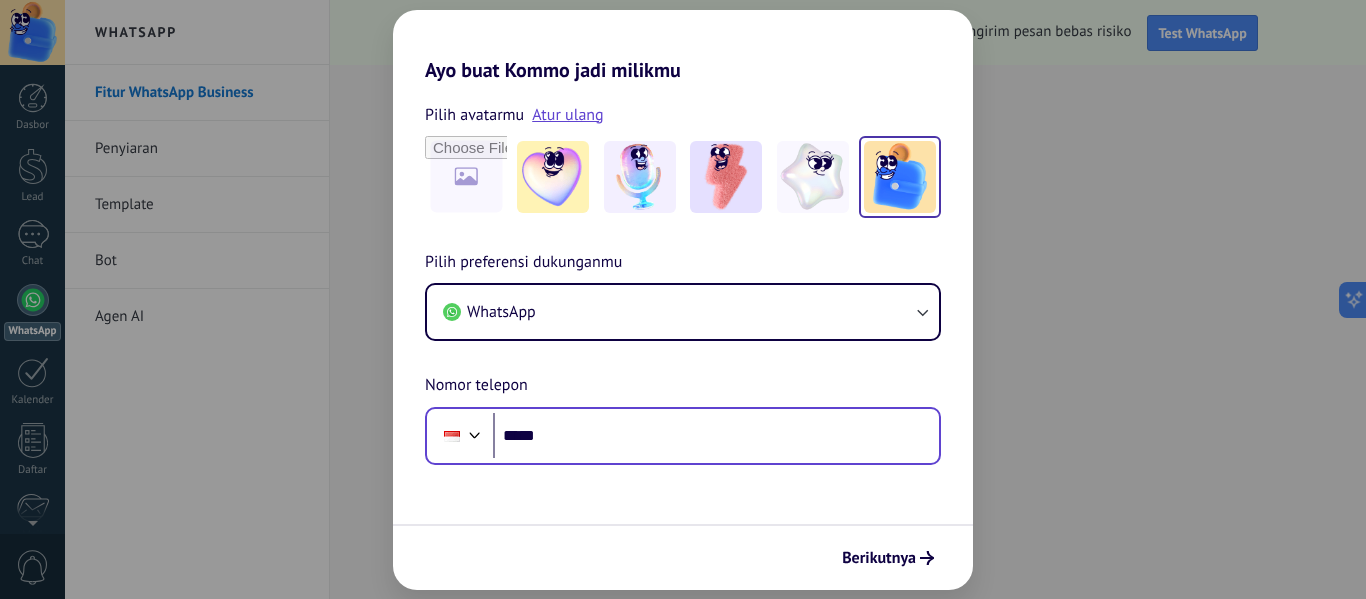 scroll, scrollTop: 0, scrollLeft: 0, axis: both 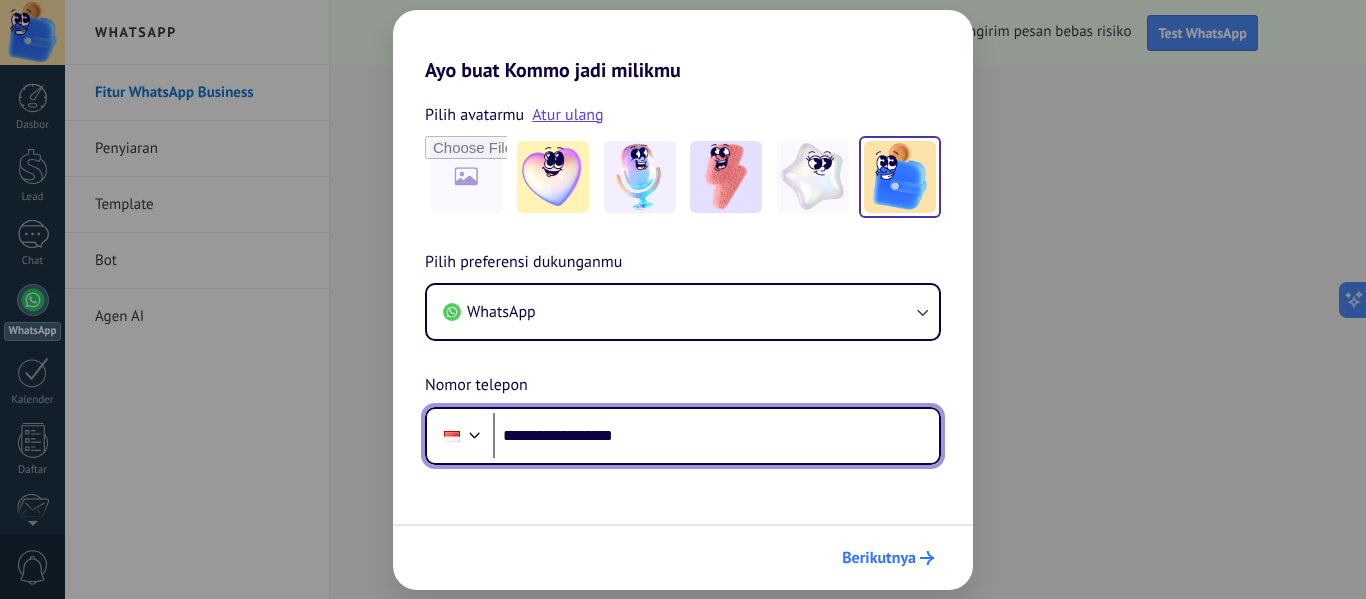 type on "**********" 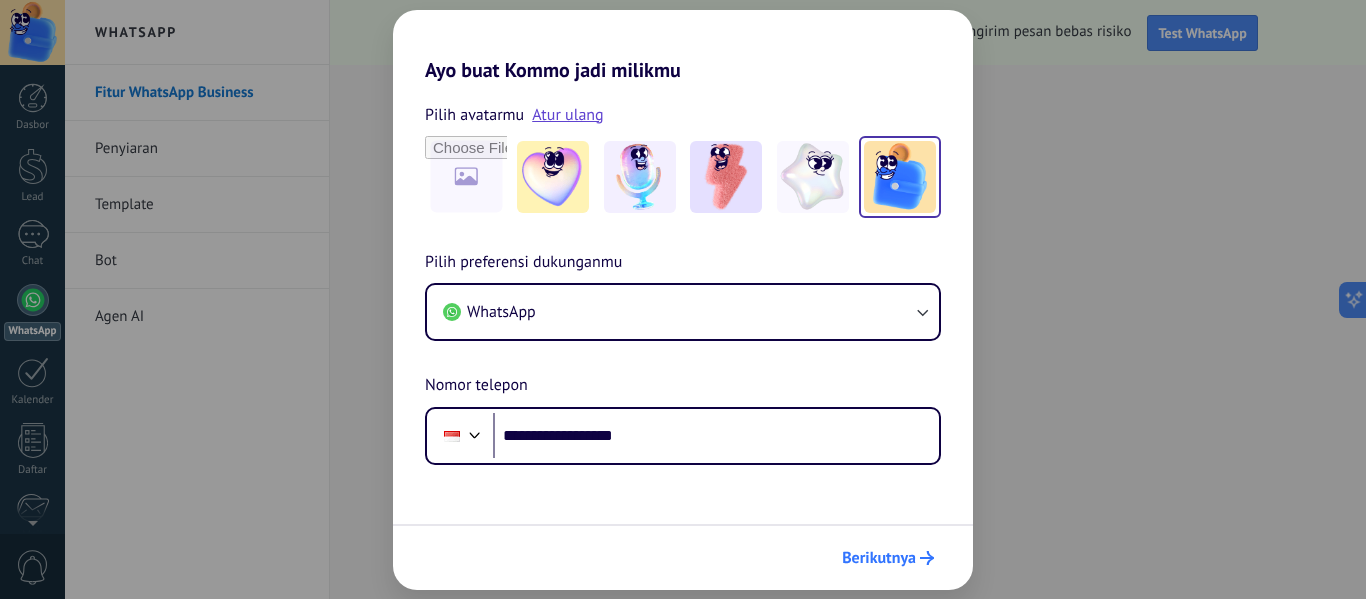 click on "Berikutnya" at bounding box center (879, 558) 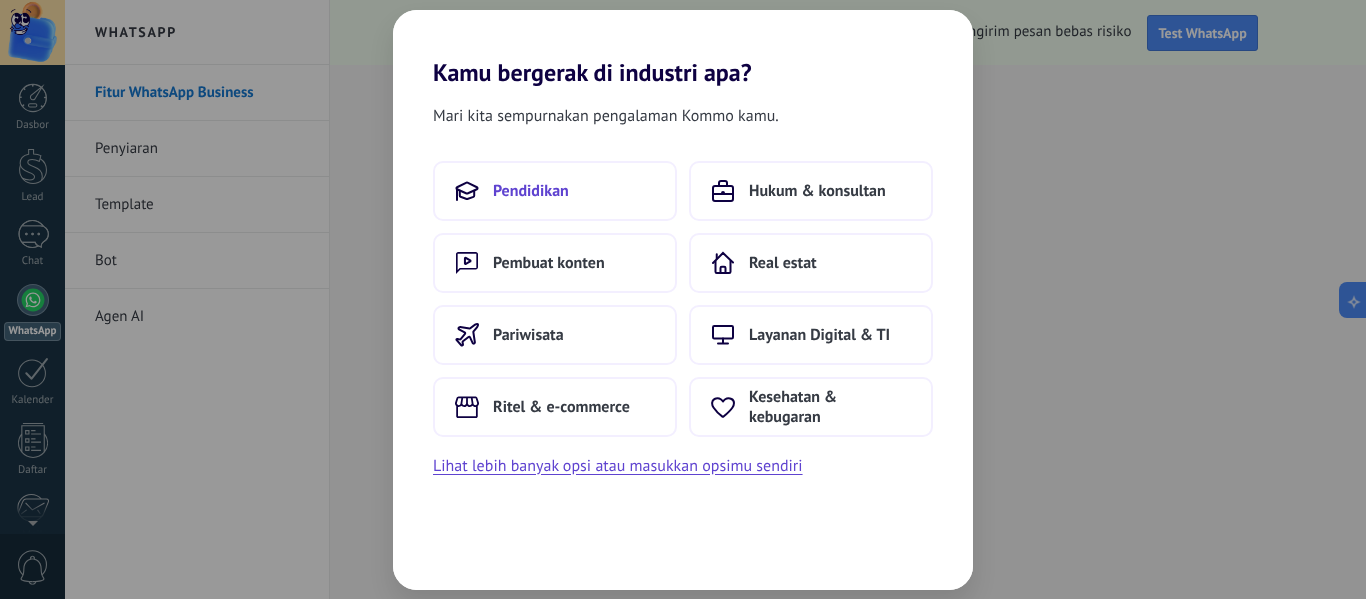 click on "Pendidikan" at bounding box center [555, 191] 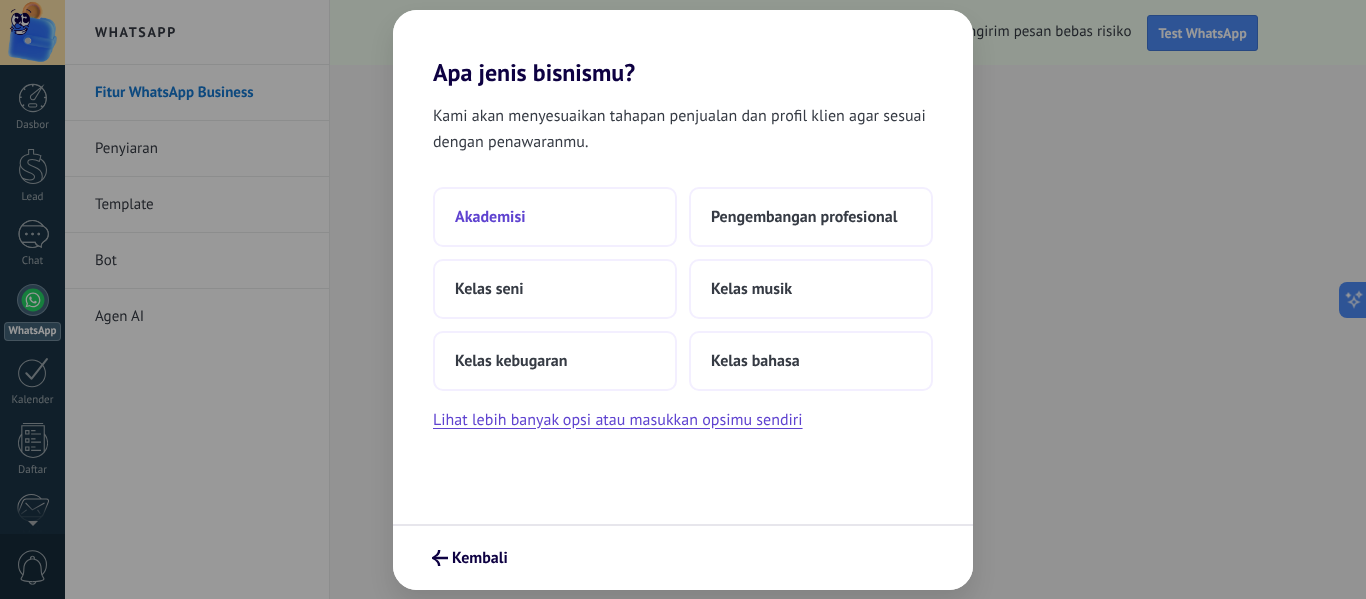 click on "Akademisi" at bounding box center (555, 217) 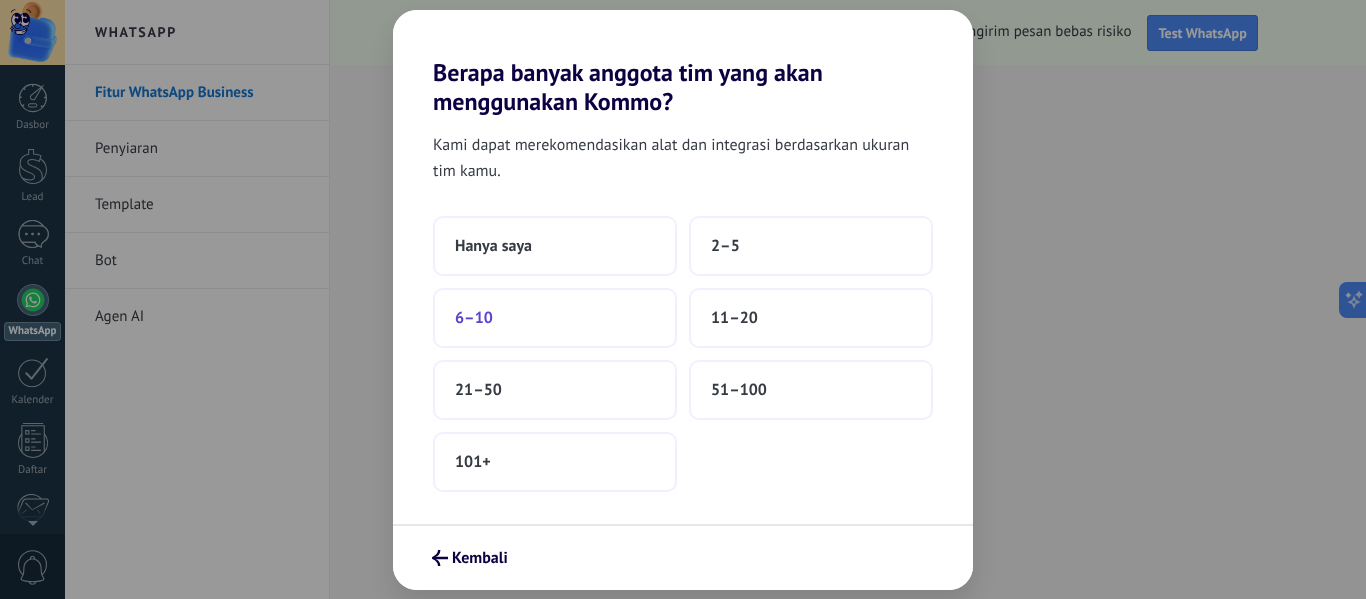 click on "6–10" at bounding box center (555, 318) 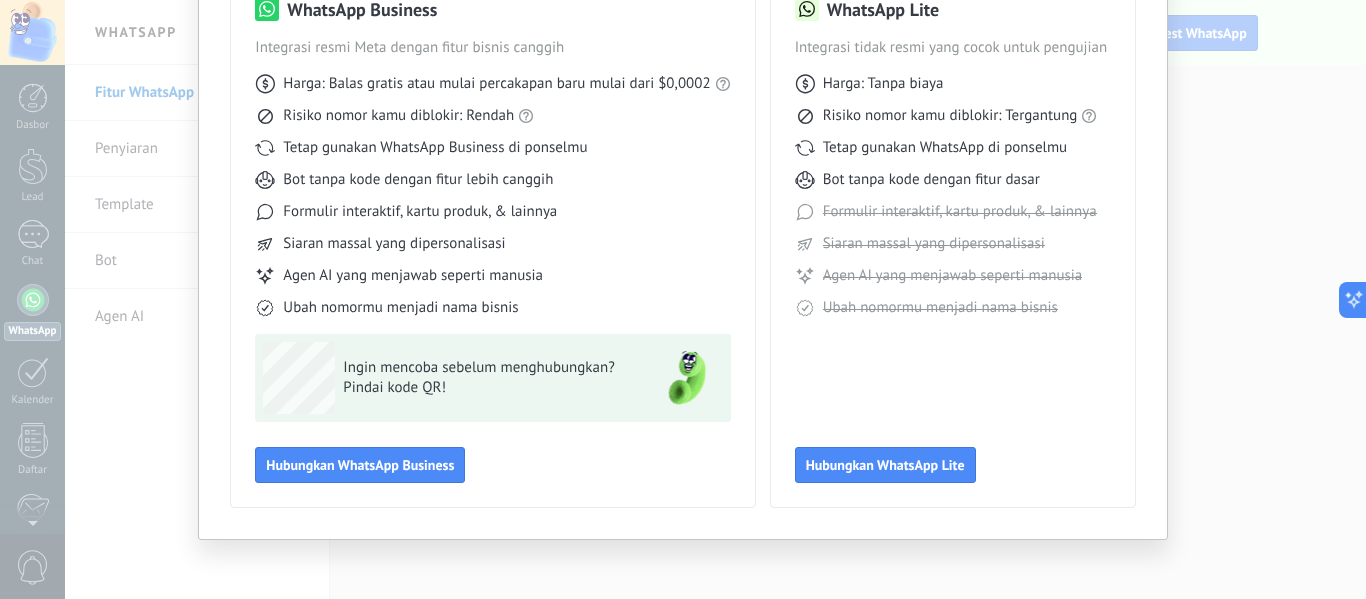 scroll, scrollTop: 185, scrollLeft: 0, axis: vertical 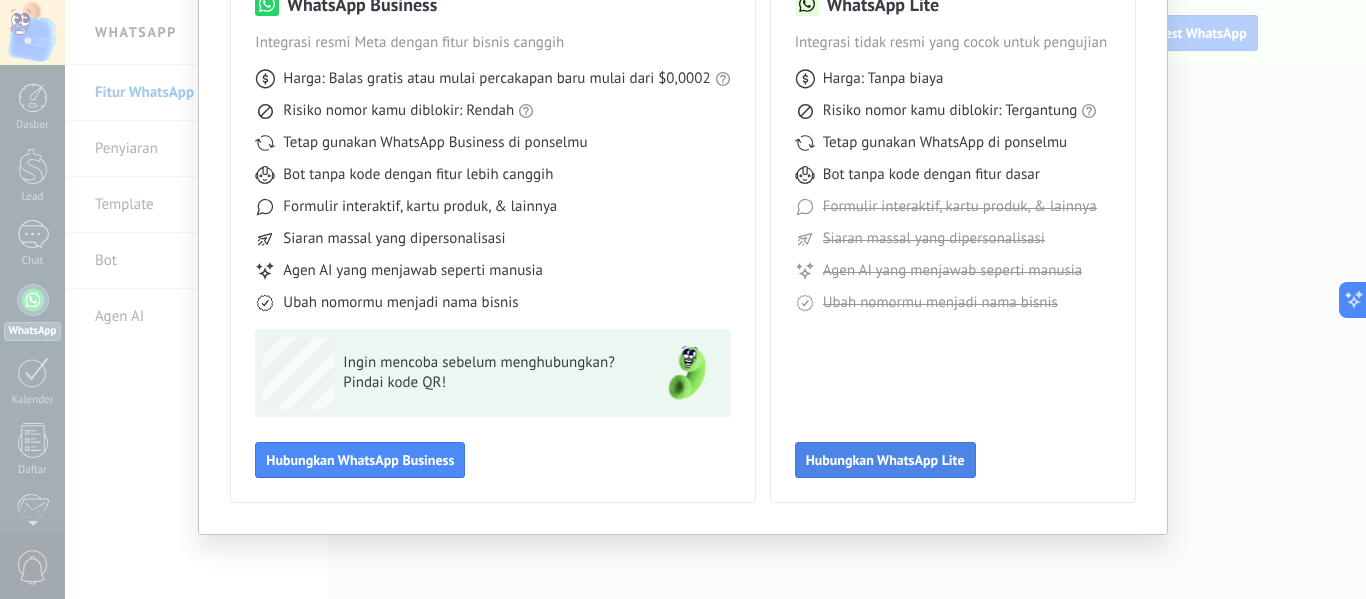 click on "Hubungkan WhatsApp Lite" at bounding box center (885, 460) 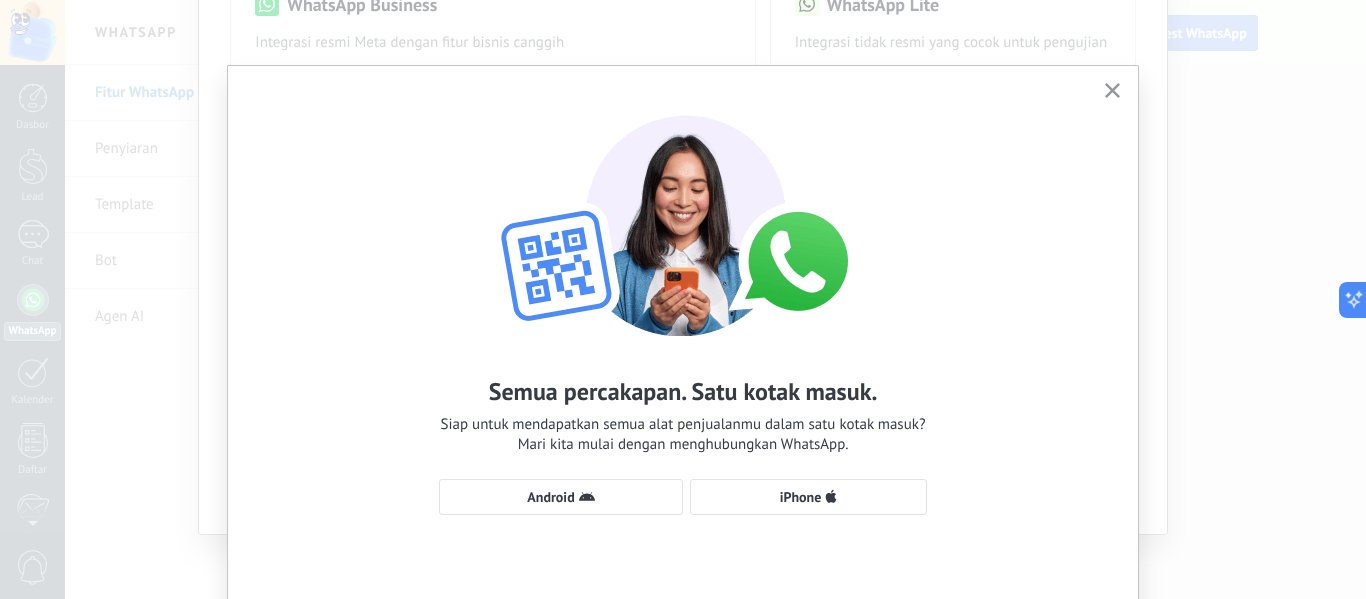 scroll, scrollTop: 91, scrollLeft: 0, axis: vertical 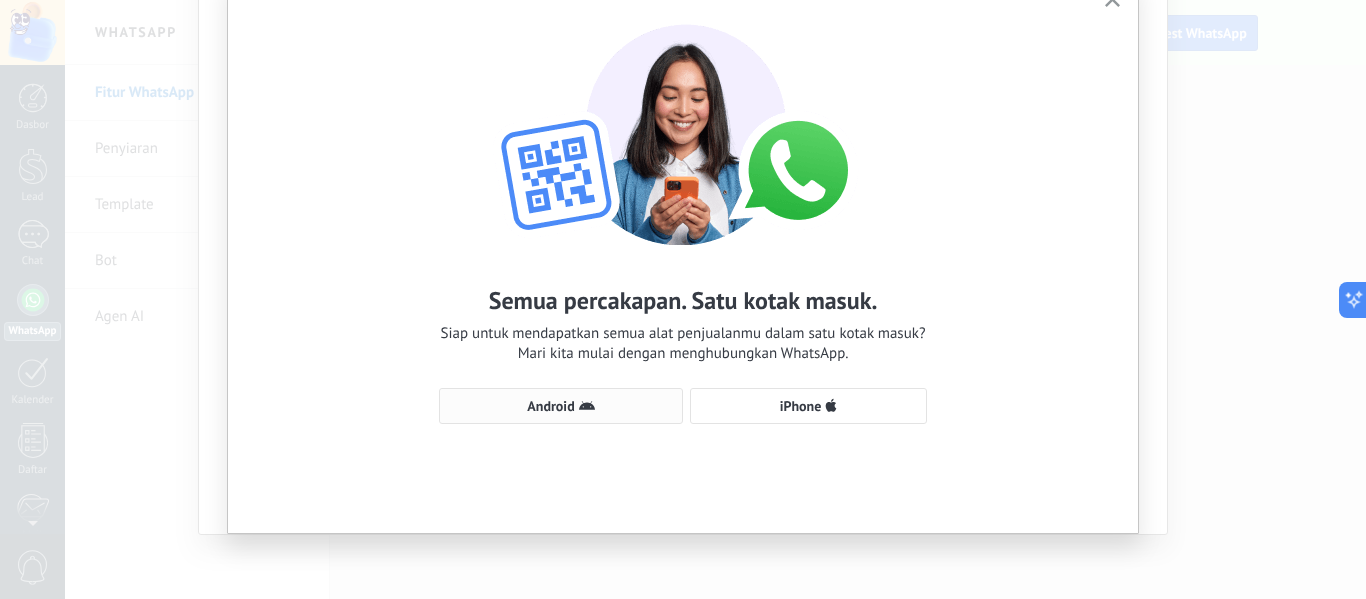 click on "Android" at bounding box center [561, 406] 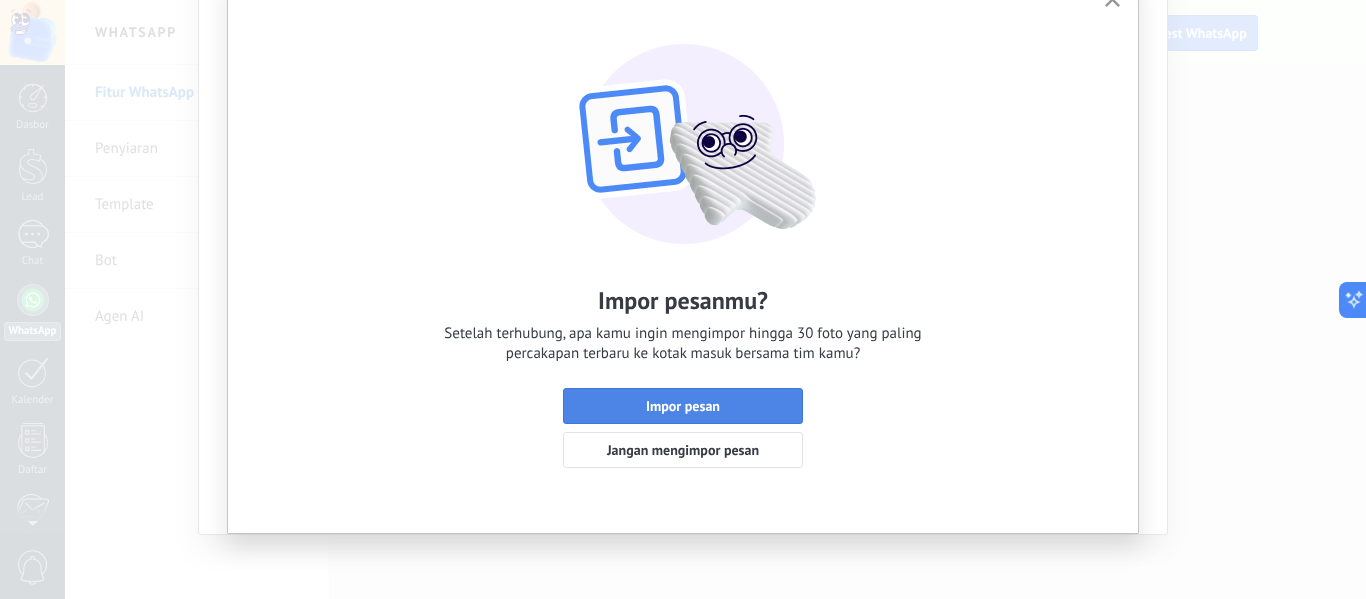click on "Impor pesan" at bounding box center [683, 406] 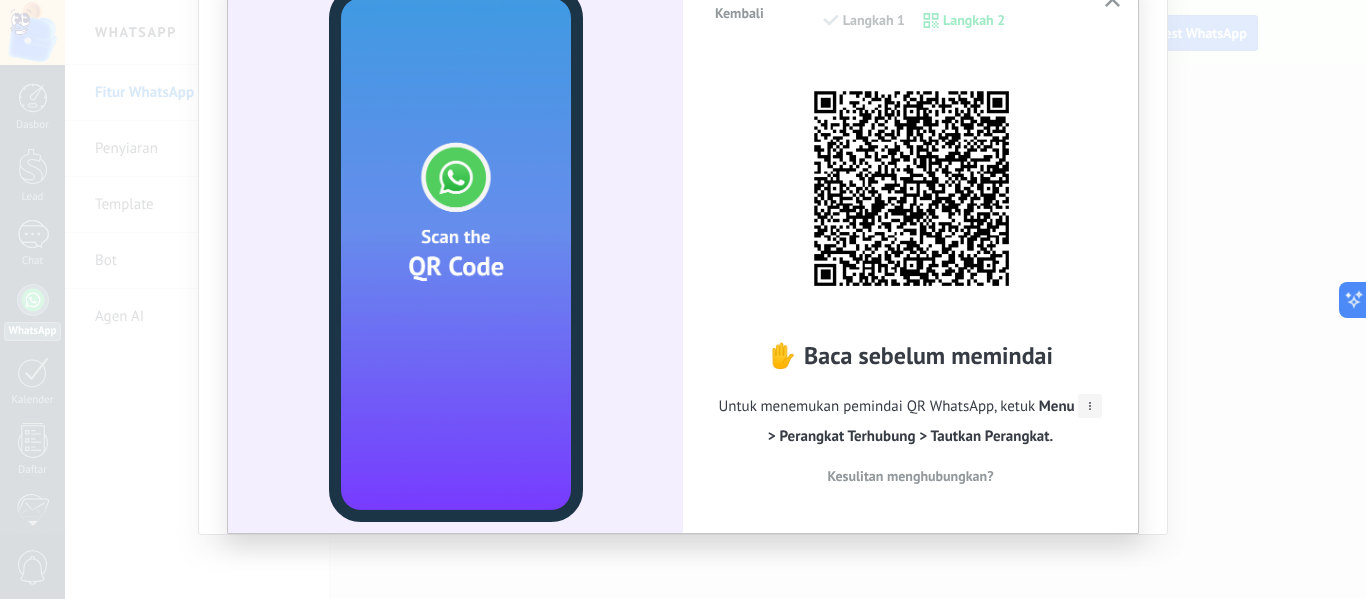 scroll, scrollTop: 56, scrollLeft: 0, axis: vertical 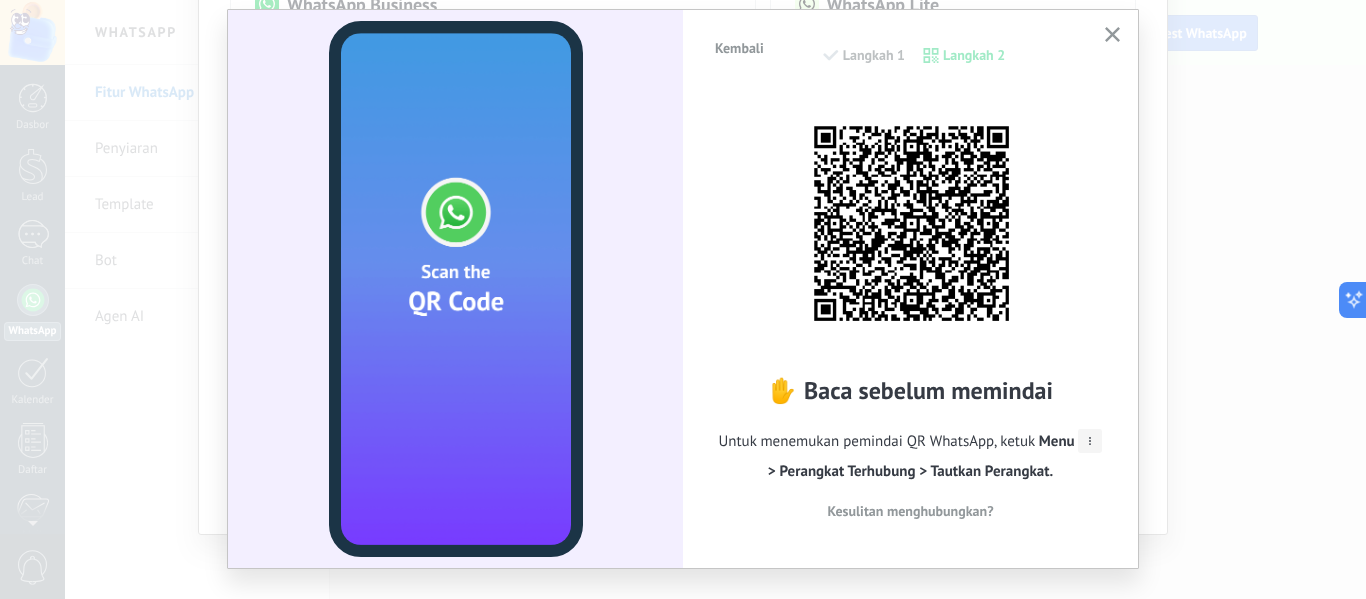 click 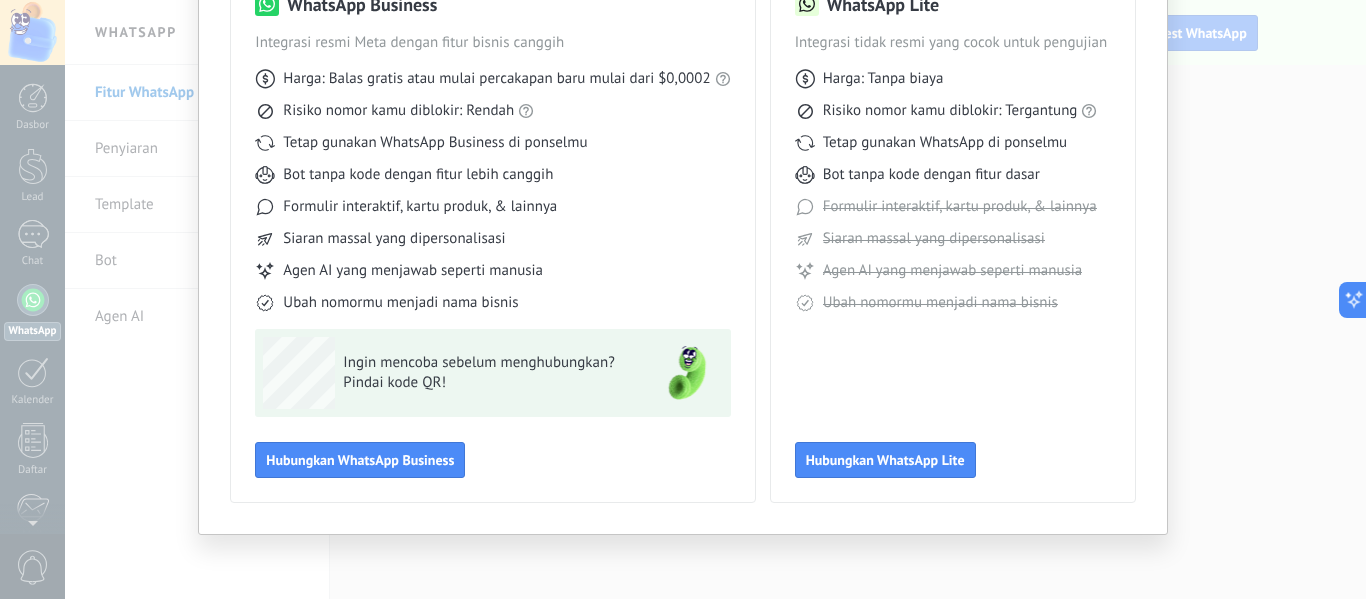 scroll, scrollTop: 0, scrollLeft: 0, axis: both 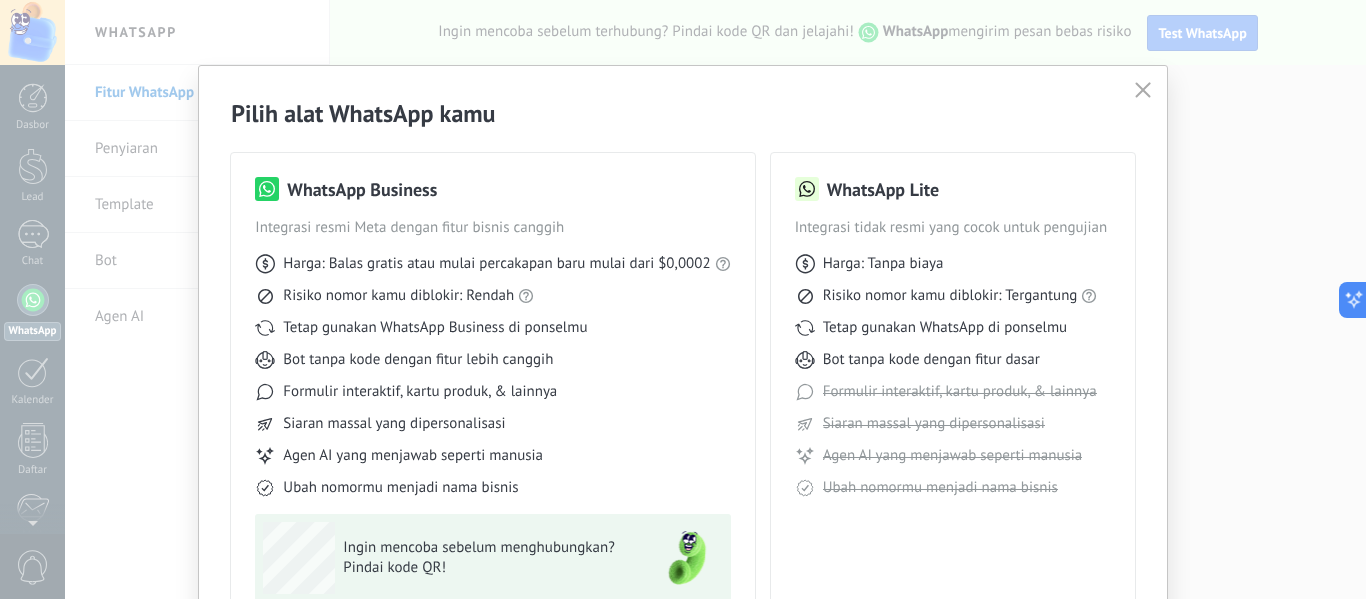 click 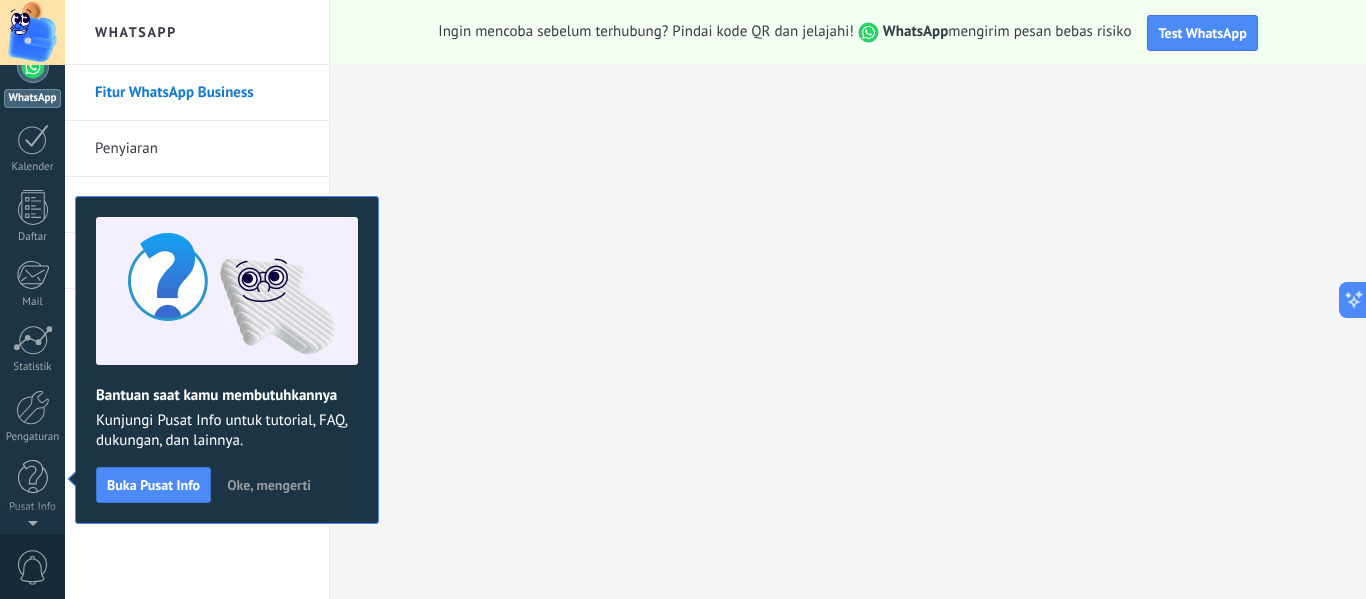 scroll, scrollTop: 0, scrollLeft: 0, axis: both 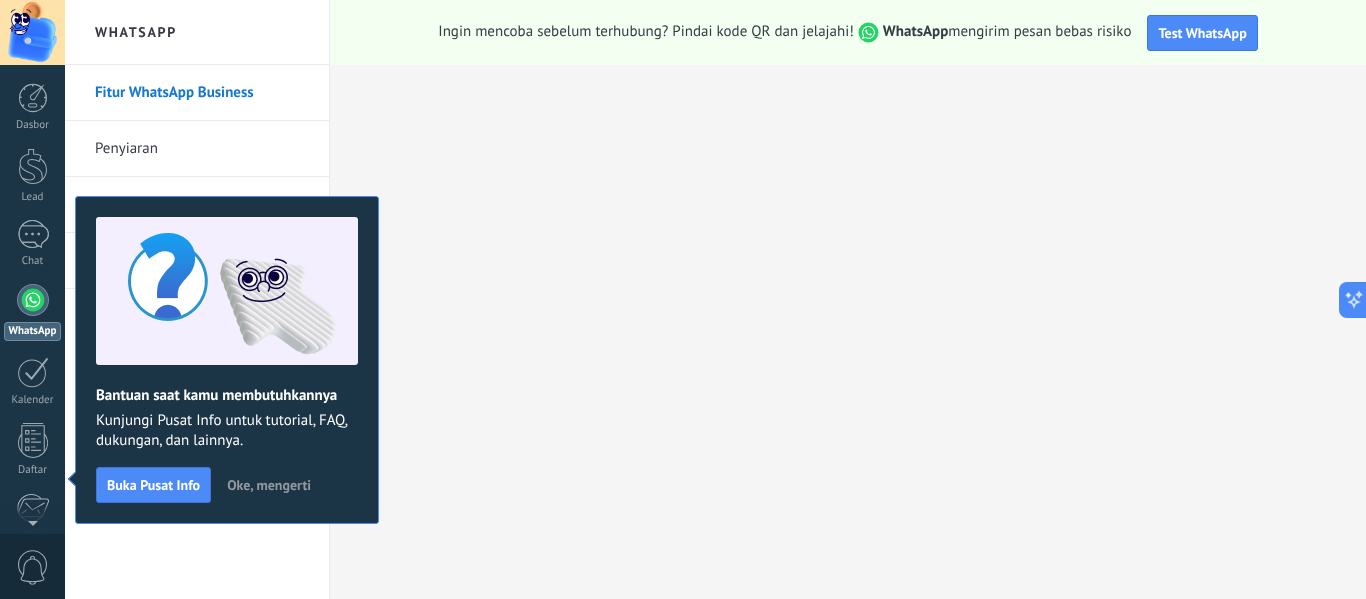 click on "Oke, mengerti" at bounding box center [269, 485] 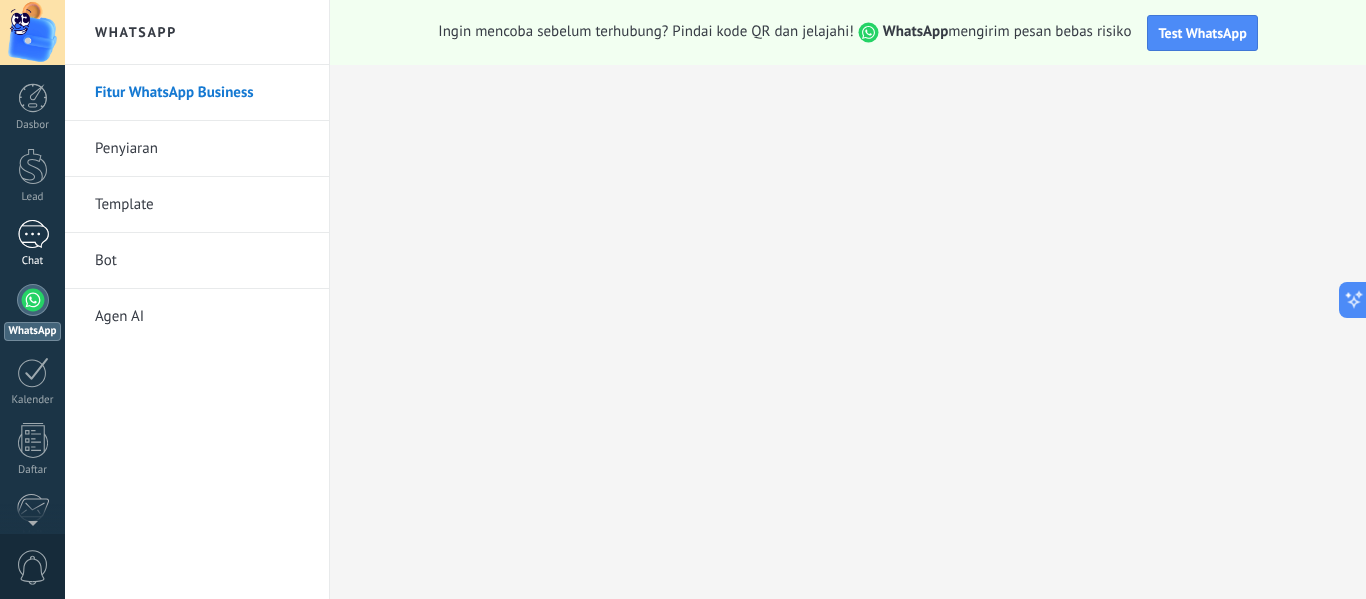 click at bounding box center [33, 234] 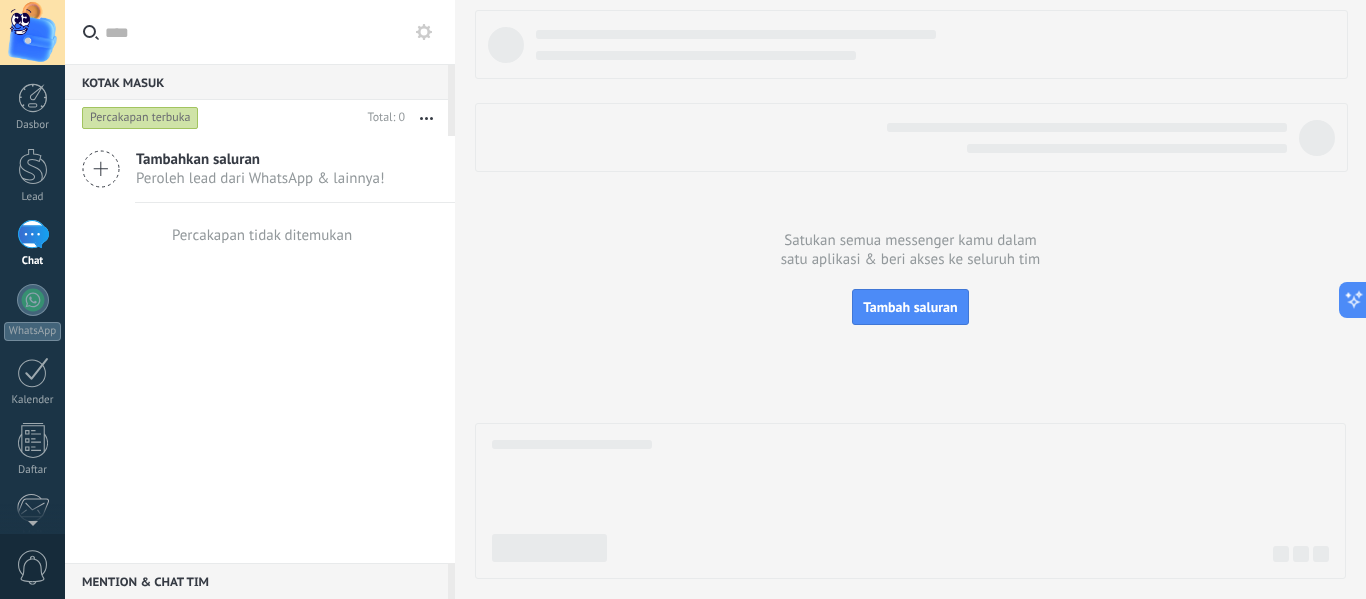click on "Peroleh lead dari WhatsApp & lainnya!" at bounding box center [260, 178] 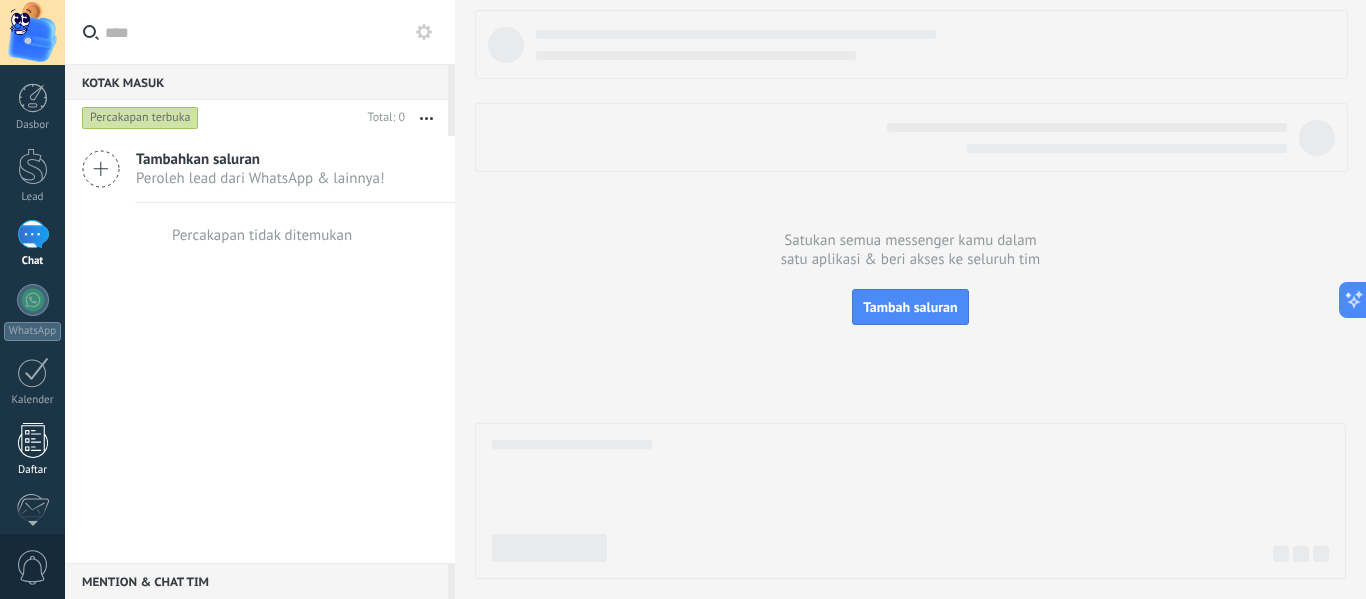 click at bounding box center (33, 440) 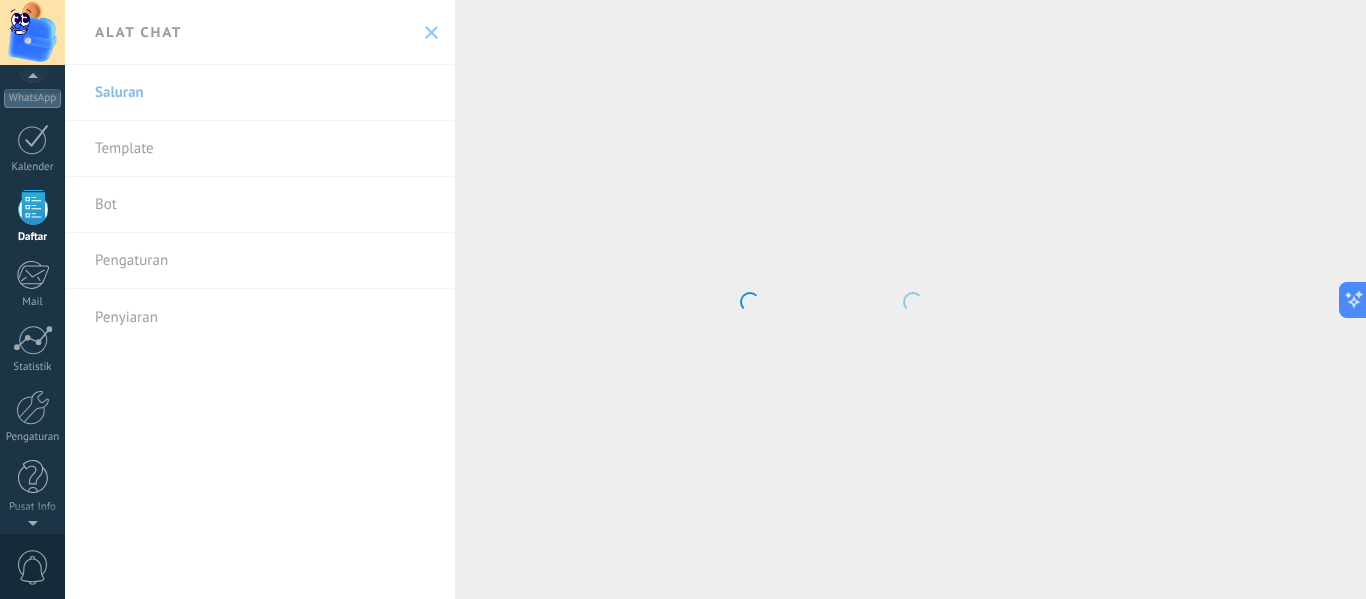 scroll, scrollTop: 124, scrollLeft: 0, axis: vertical 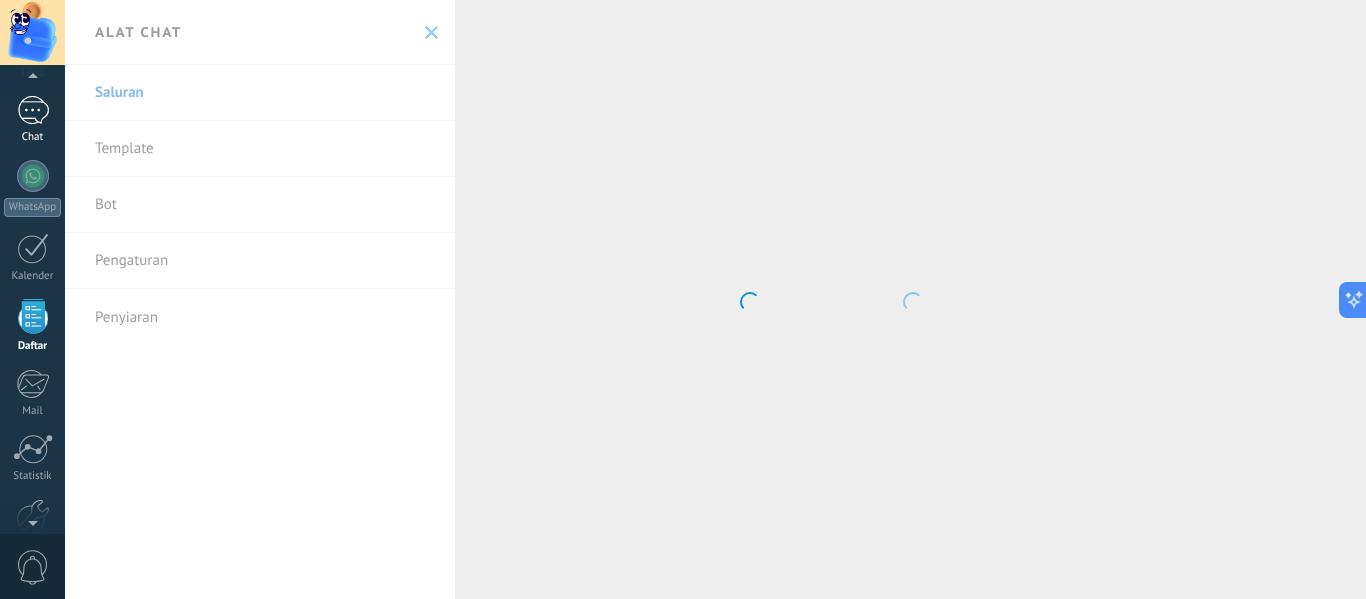 click at bounding box center [33, 110] 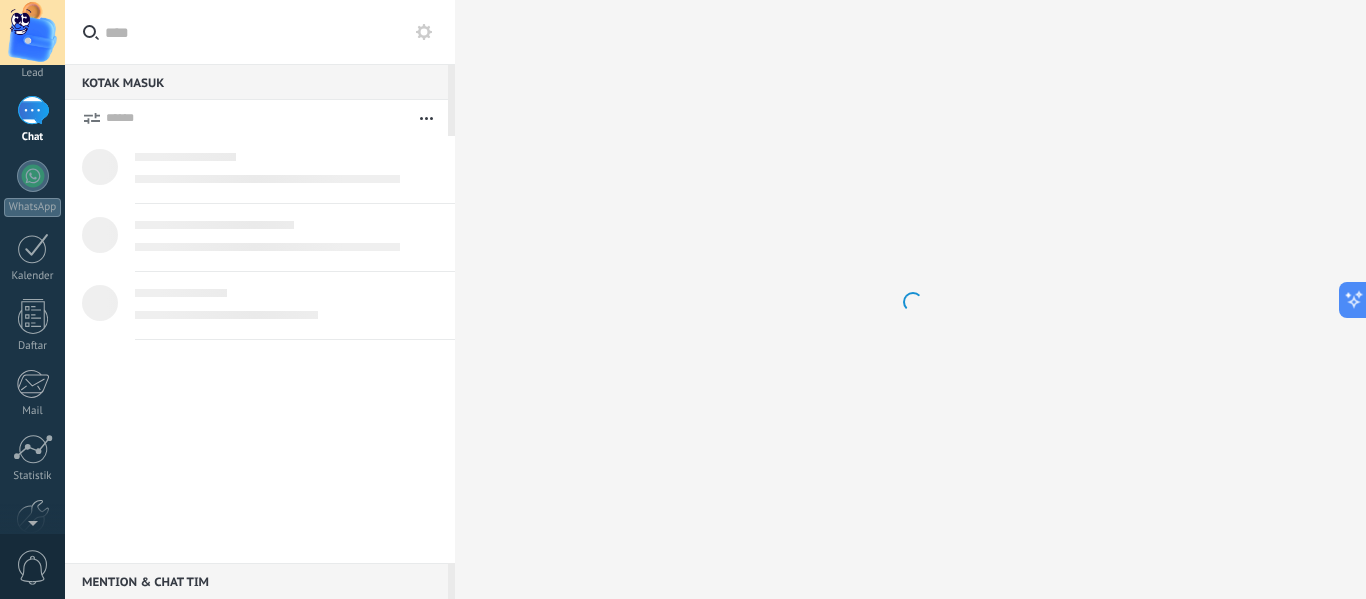 scroll, scrollTop: 0, scrollLeft: 0, axis: both 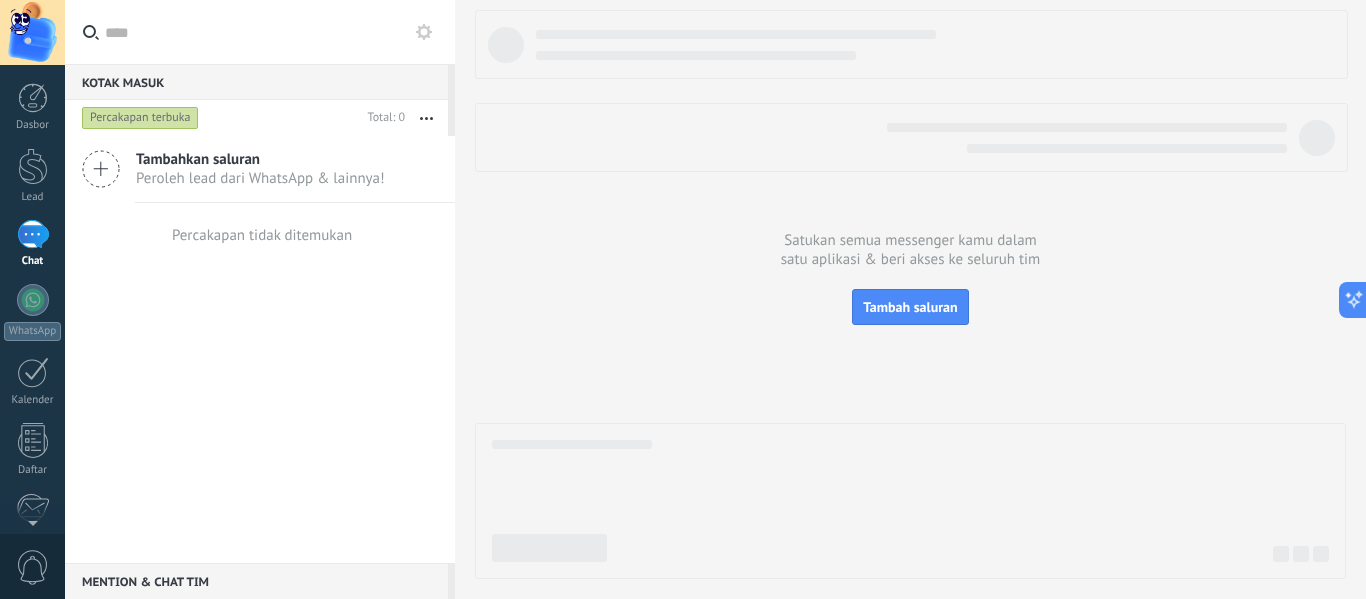 click on "Percakapan terbuka" at bounding box center [140, 118] 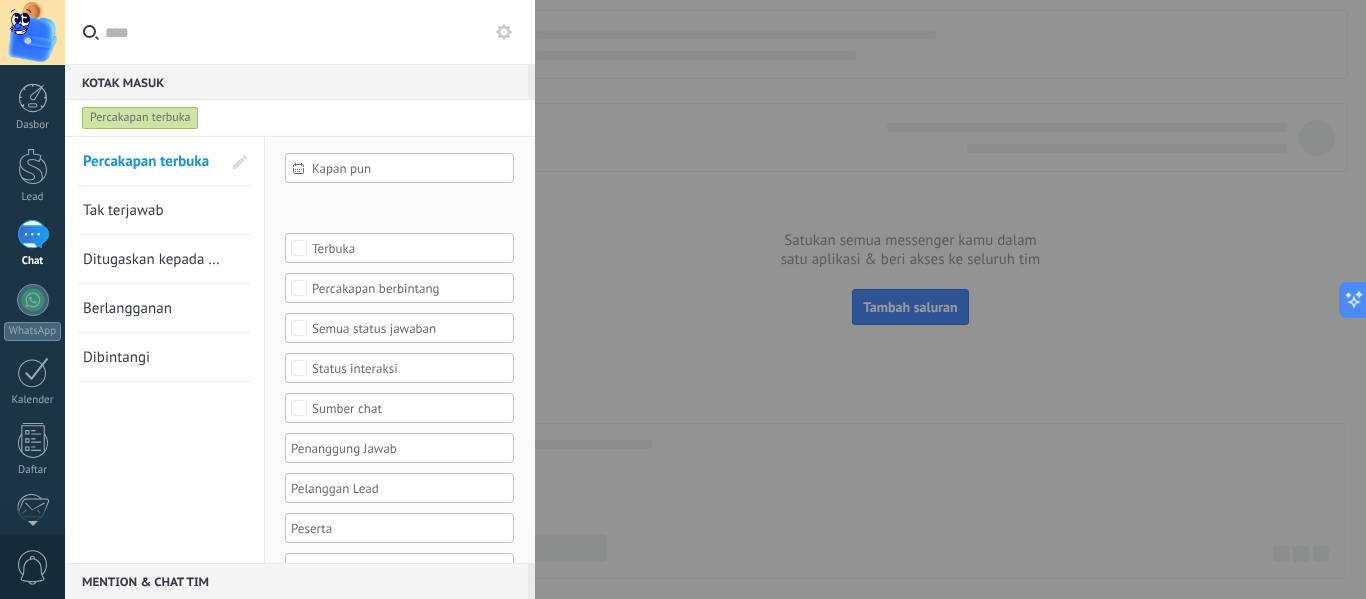 click on "Percakapan terbuka" at bounding box center [140, 118] 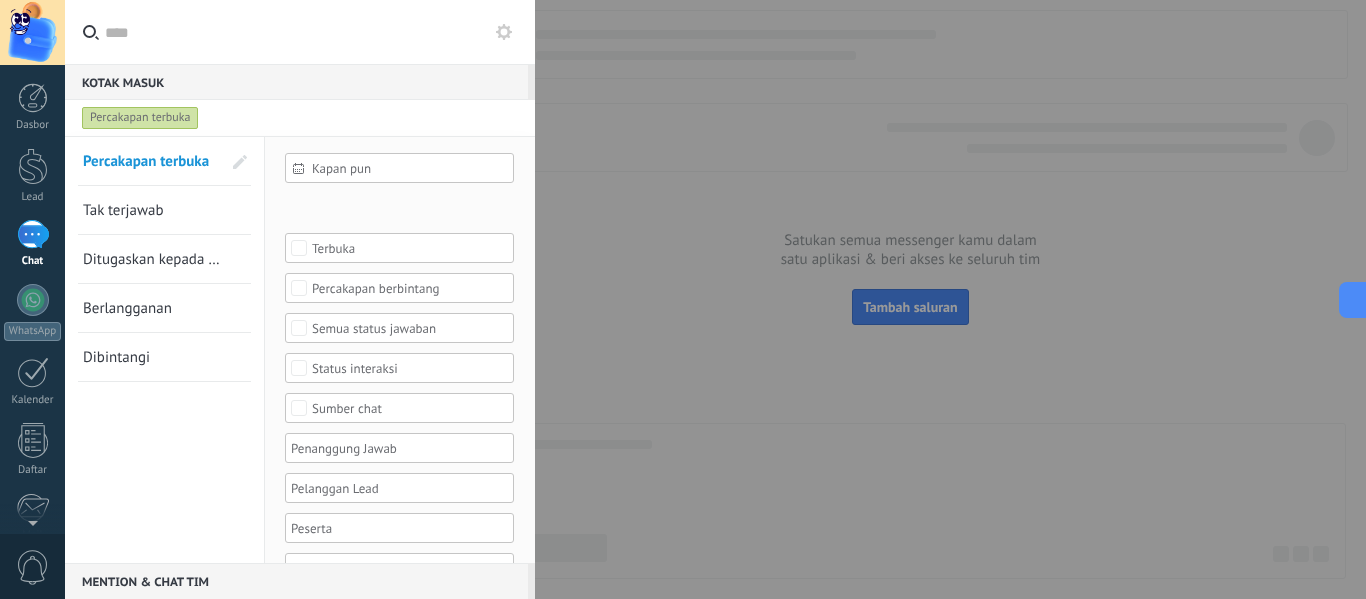 click at bounding box center [683, 299] 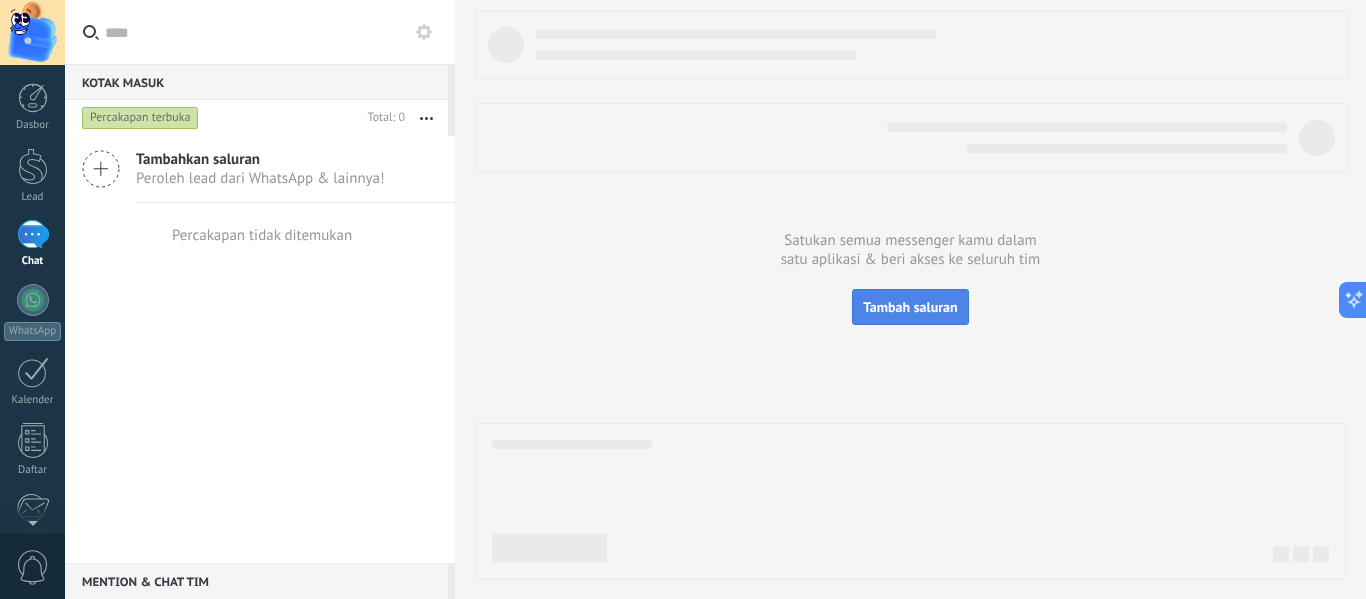 click on "Tambah saluran" at bounding box center (910, 307) 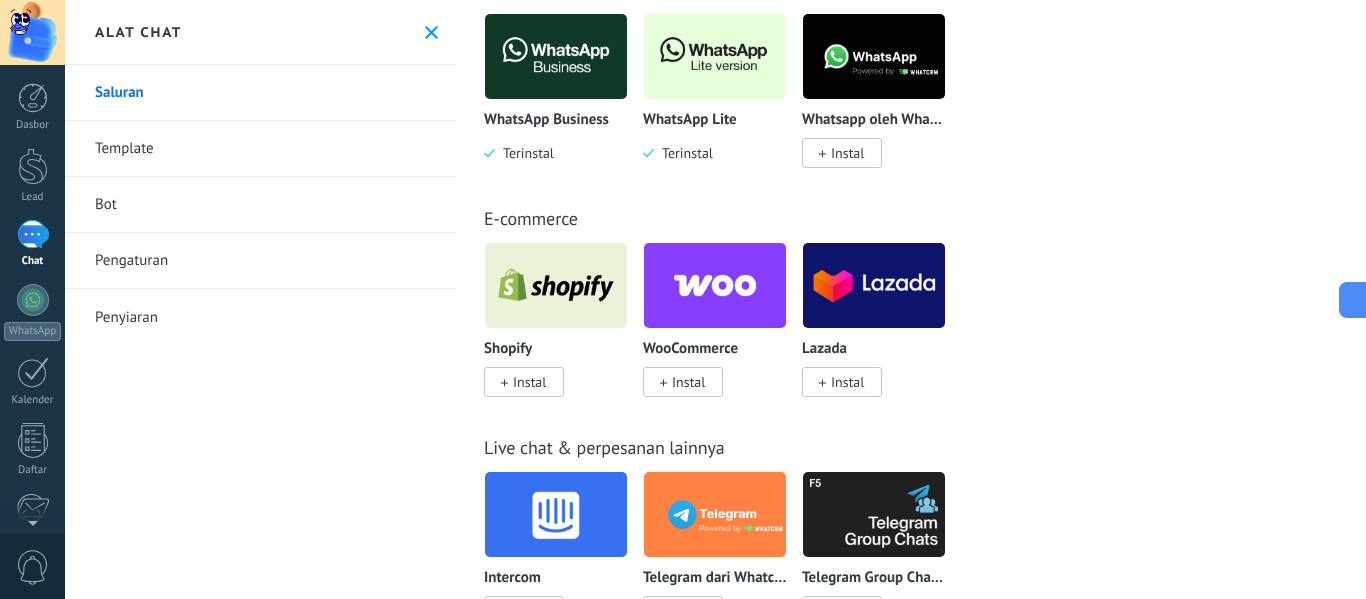 scroll, scrollTop: 800, scrollLeft: 0, axis: vertical 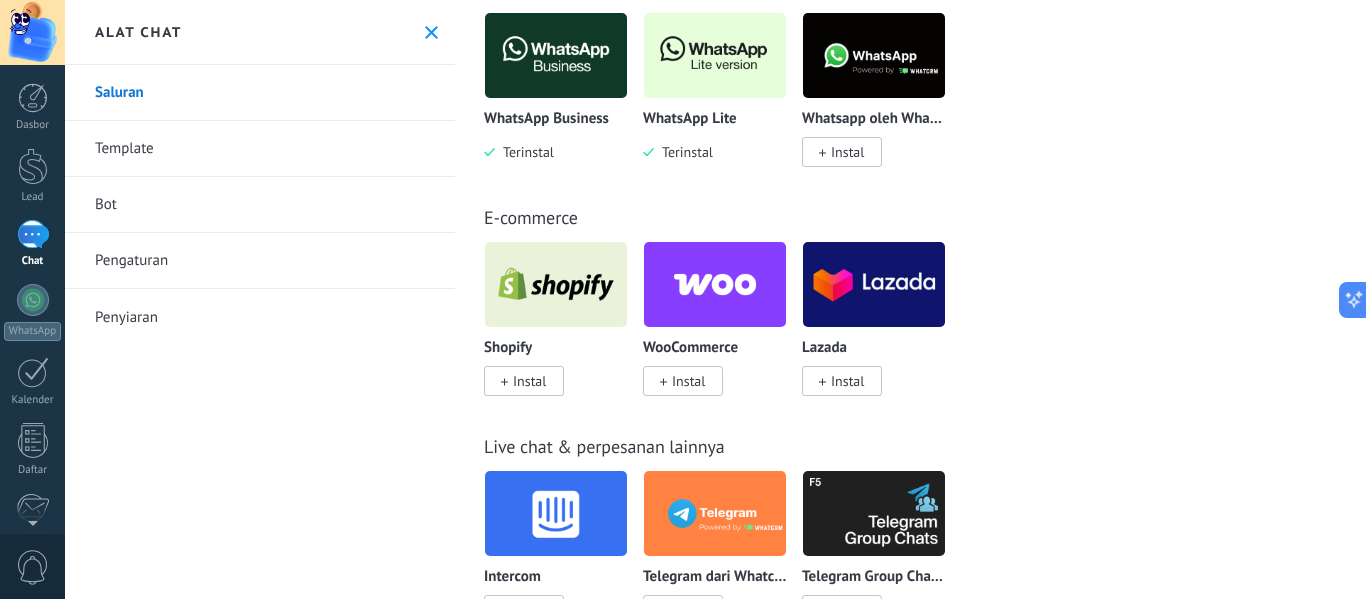 click on "Instal" at bounding box center (529, 381) 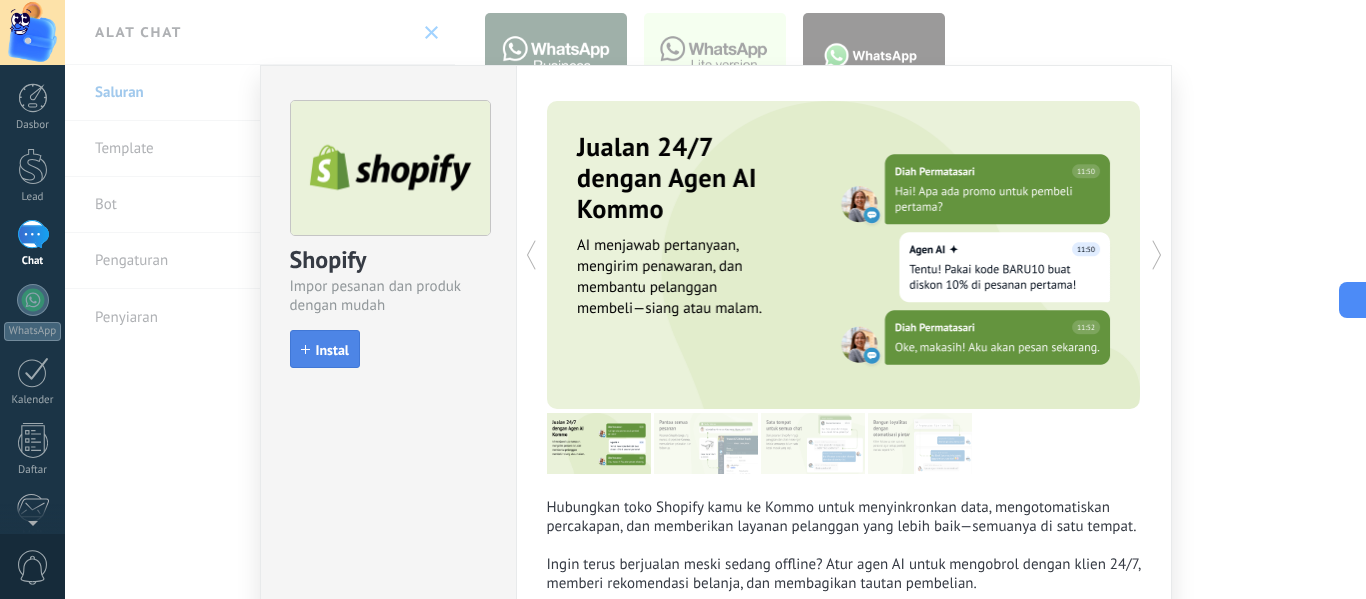 click on "Instal" at bounding box center [332, 350] 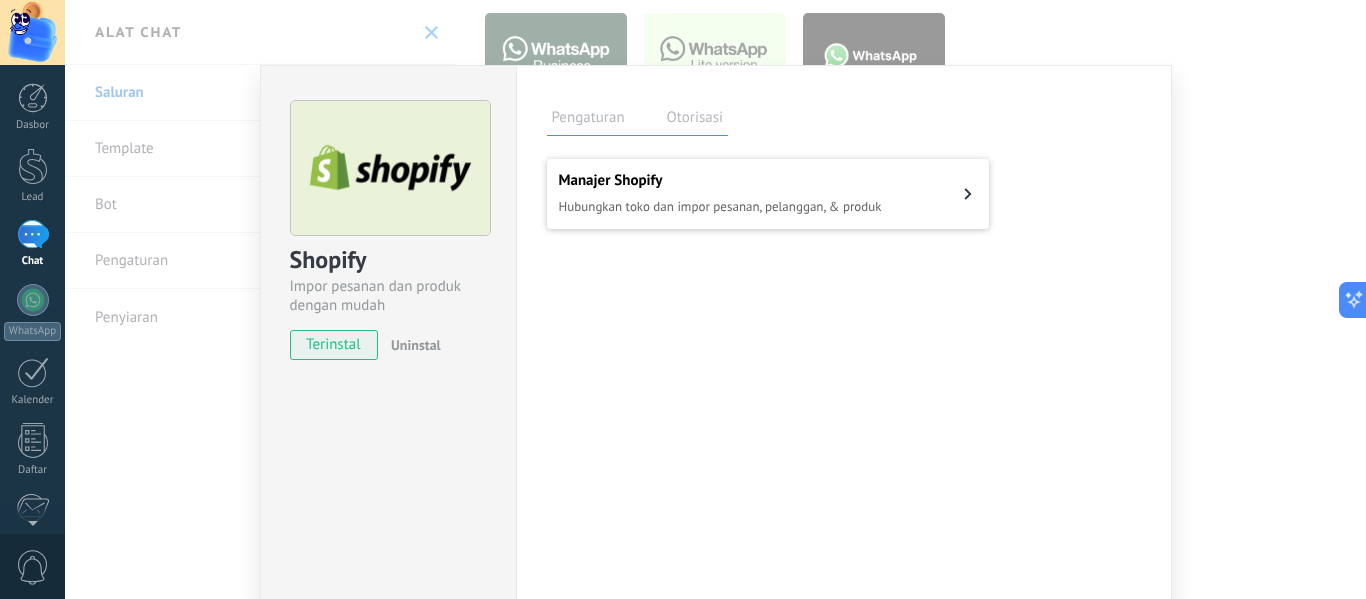 click on "Manajer Shopify" at bounding box center (720, 180) 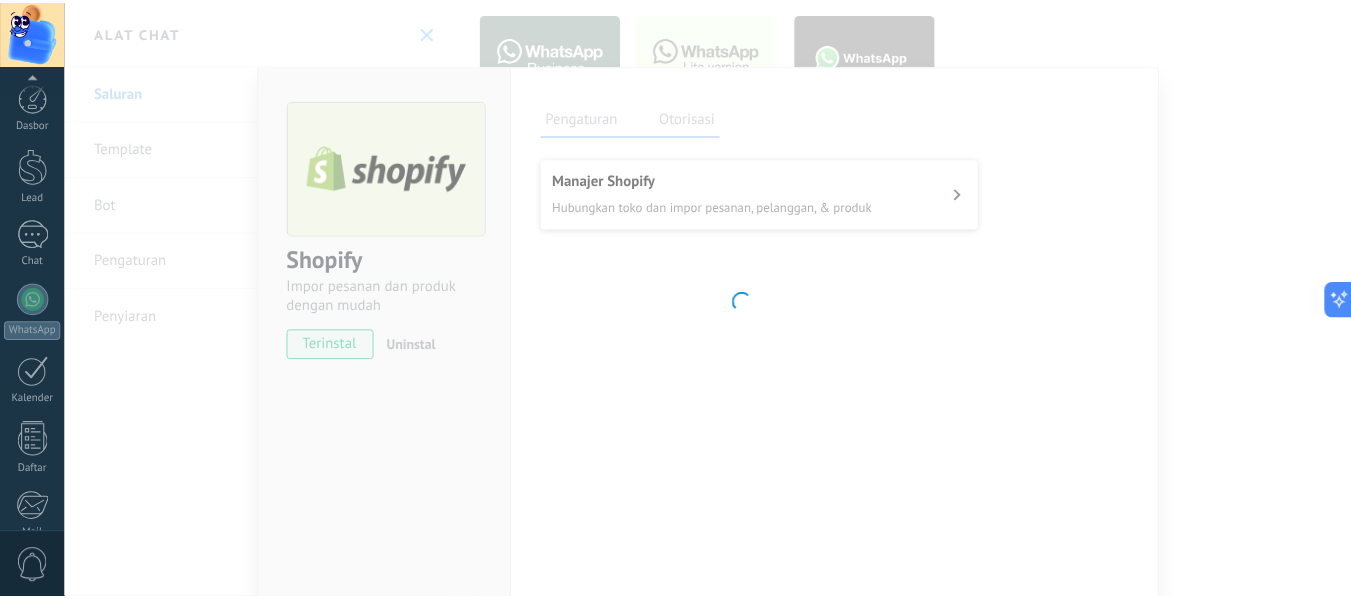 scroll, scrollTop: 233, scrollLeft: 0, axis: vertical 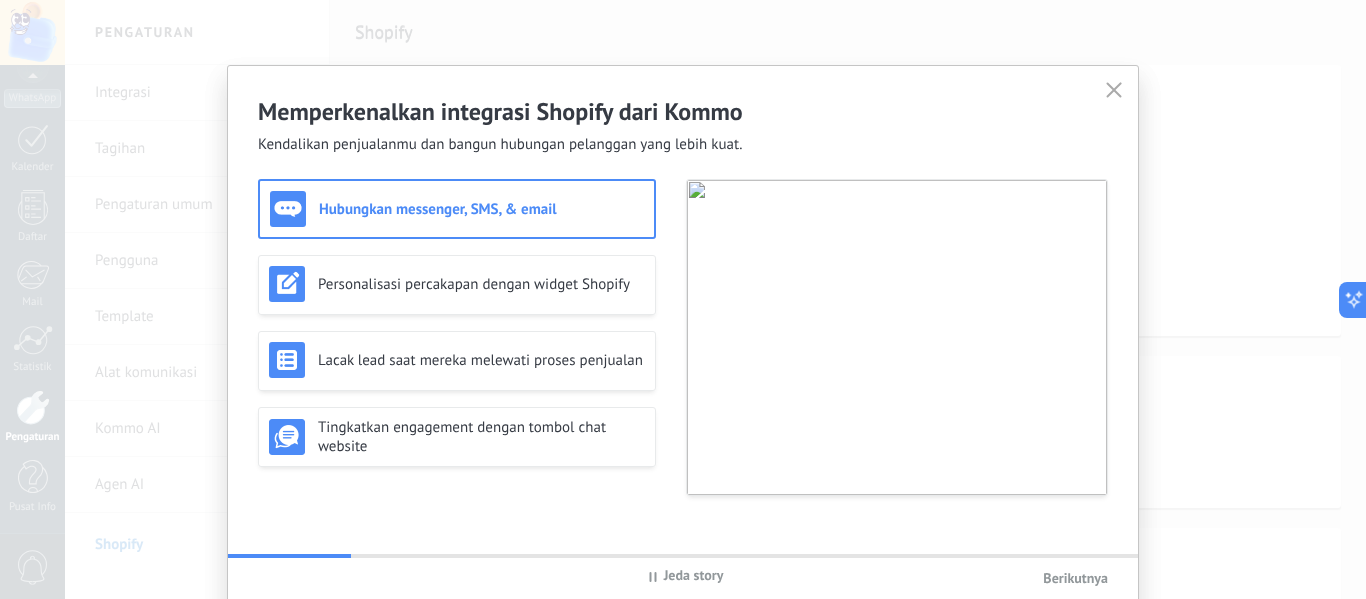 click at bounding box center (1114, 92) 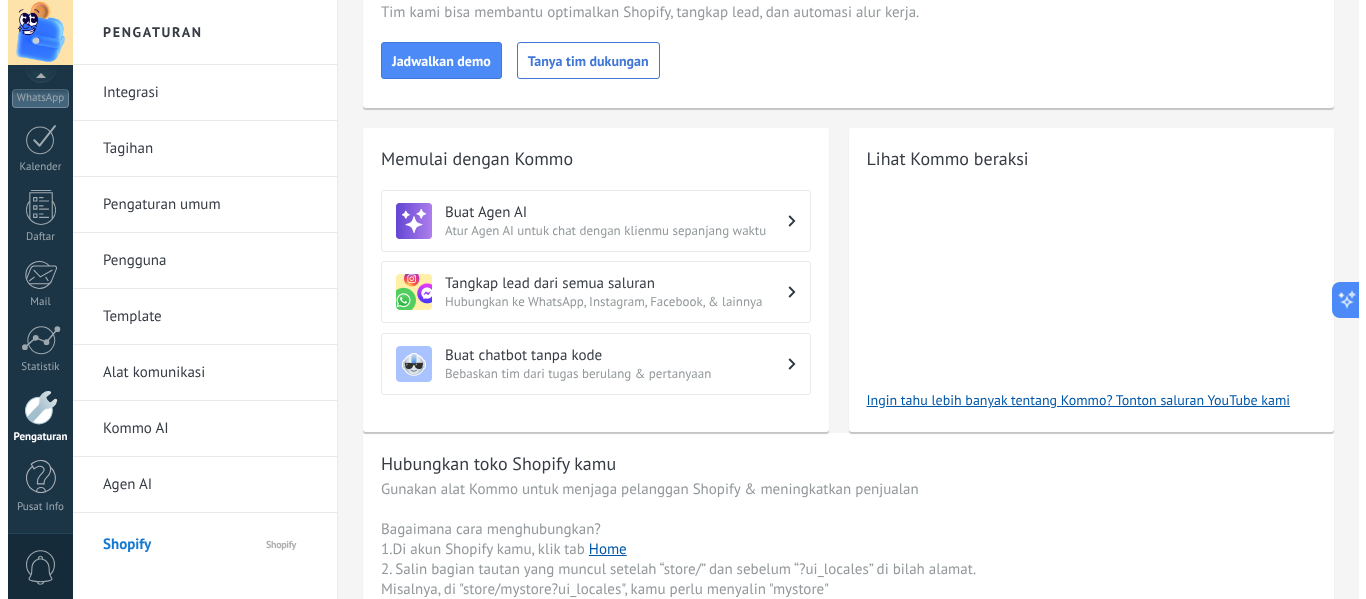 scroll, scrollTop: 0, scrollLeft: 0, axis: both 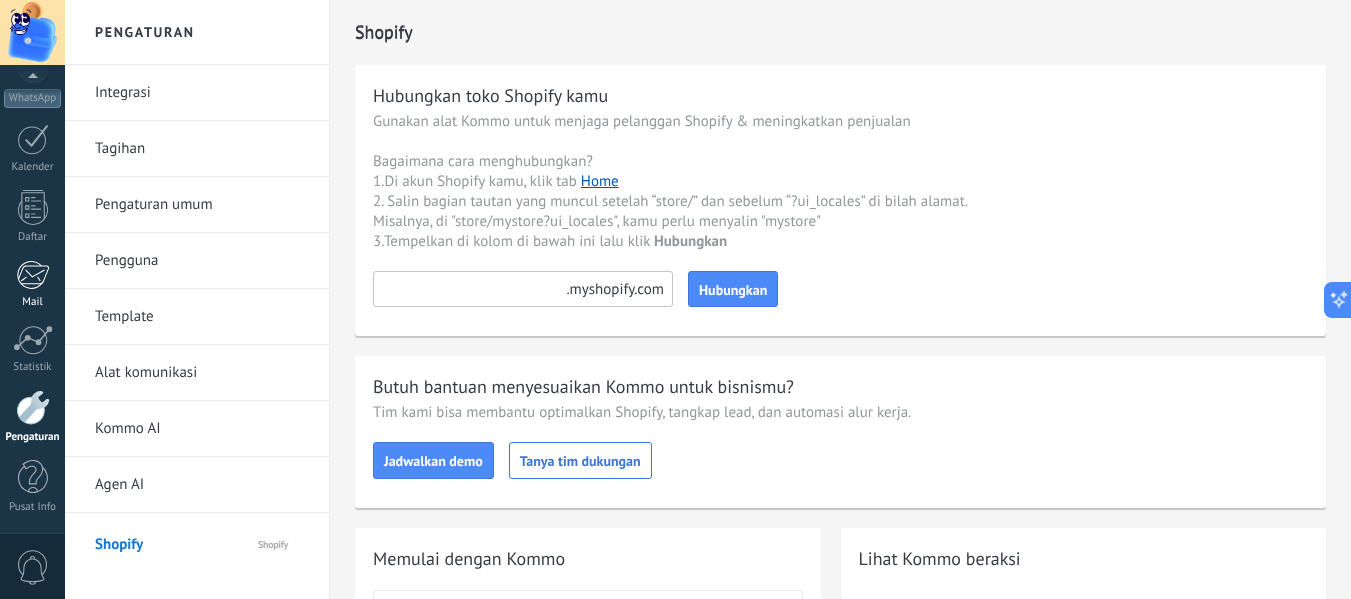 click at bounding box center (33, 207) 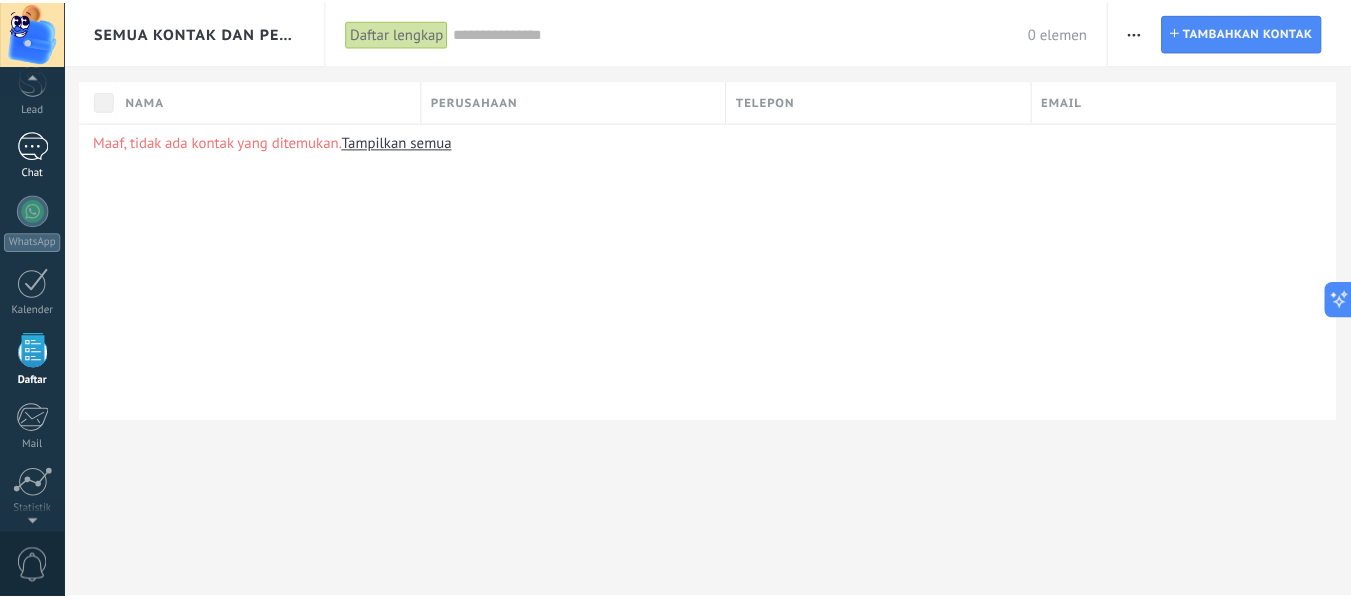 scroll, scrollTop: 0, scrollLeft: 0, axis: both 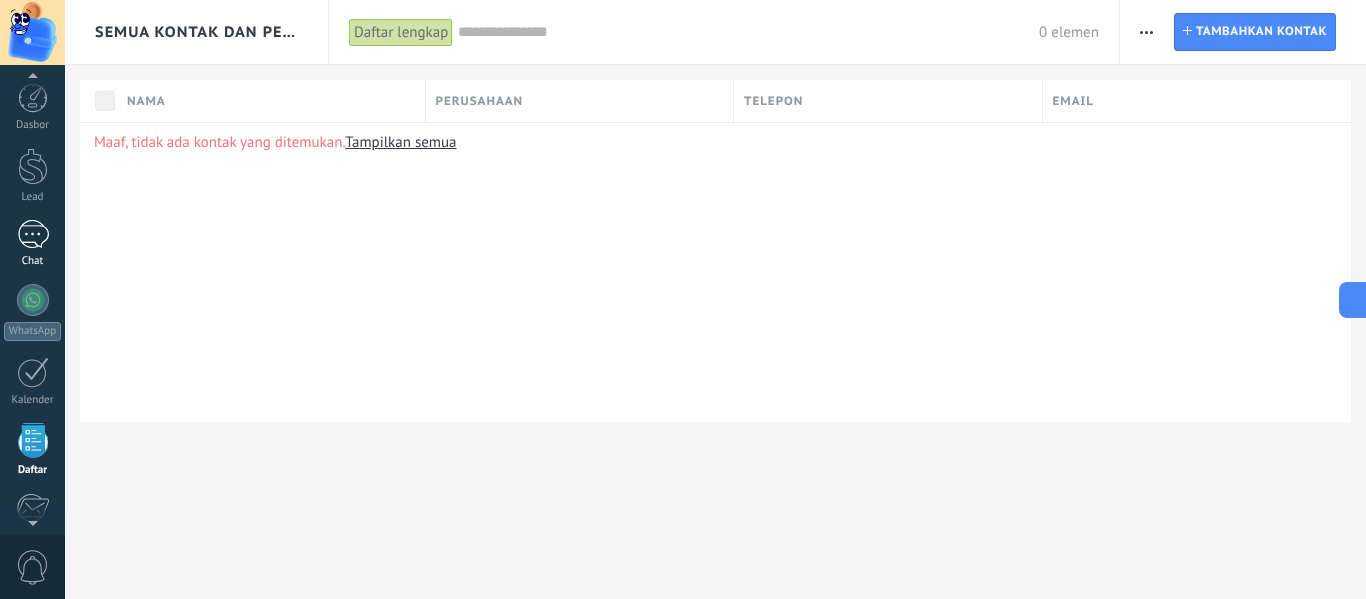 click at bounding box center [33, 234] 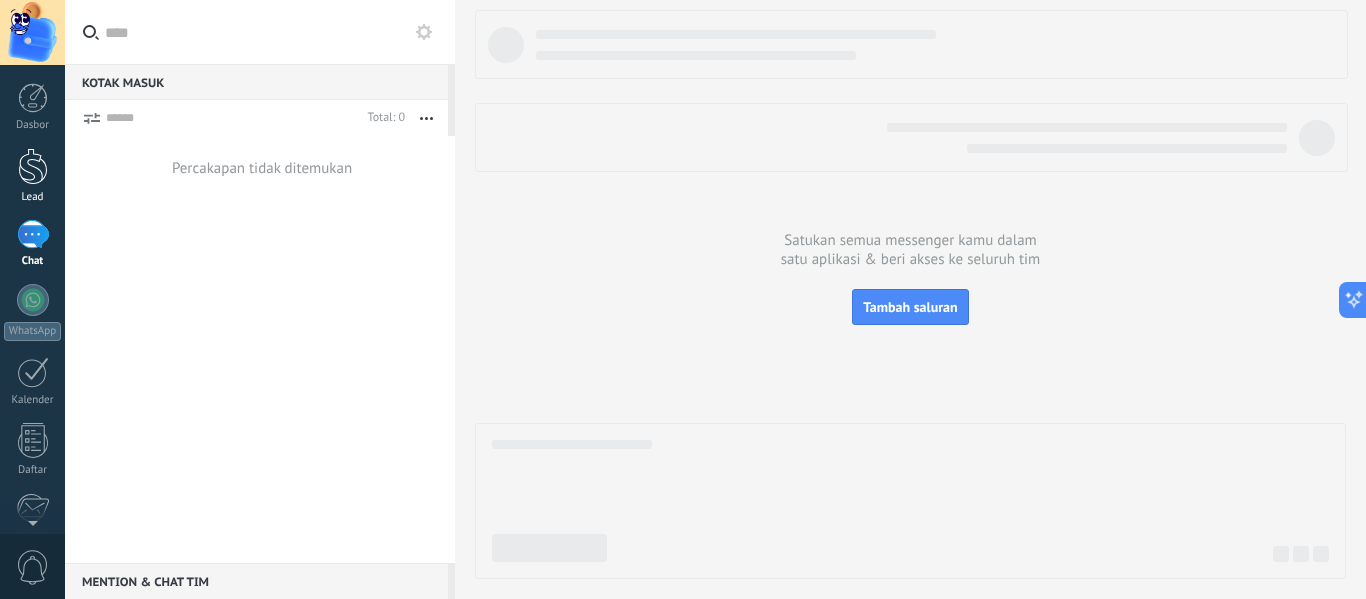 click on "Lead" at bounding box center [32, 176] 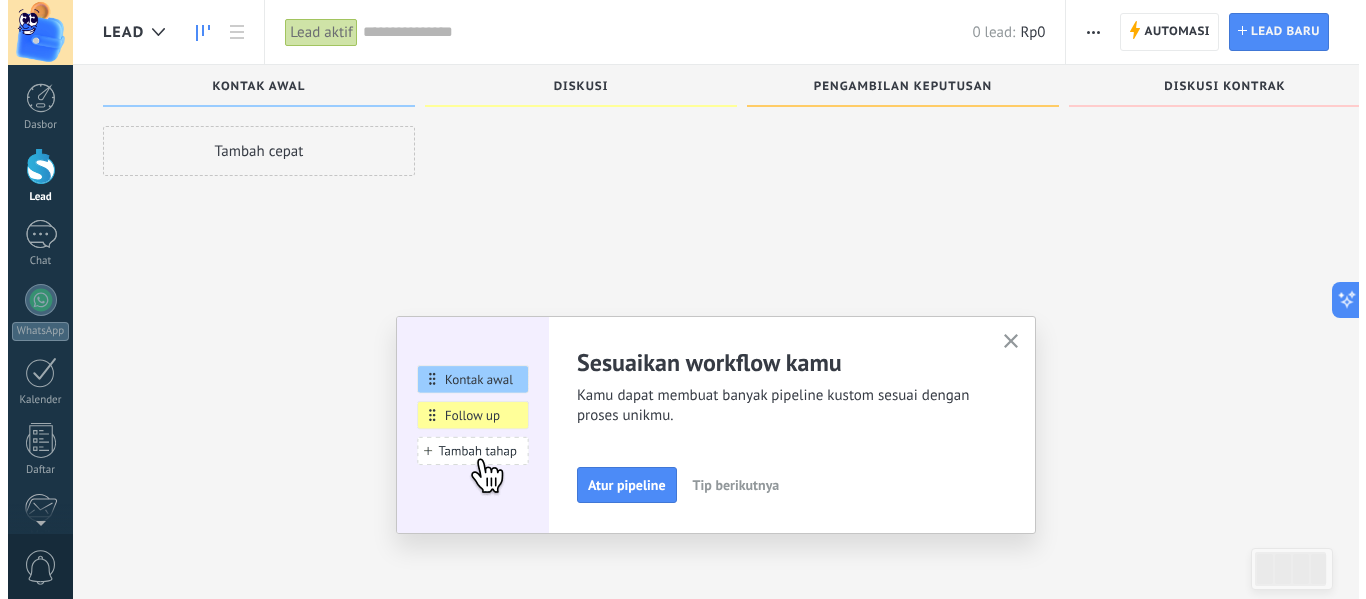 scroll, scrollTop: 0, scrollLeft: 0, axis: both 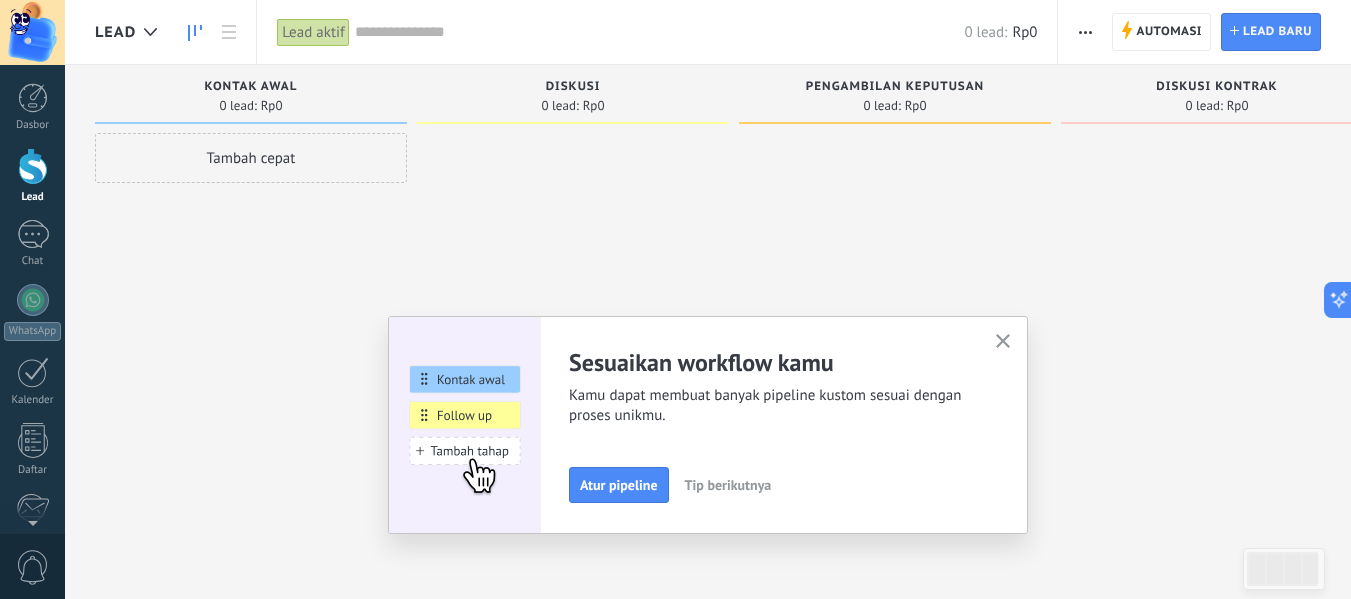 click on "Tambah cepat" at bounding box center (251, 158) 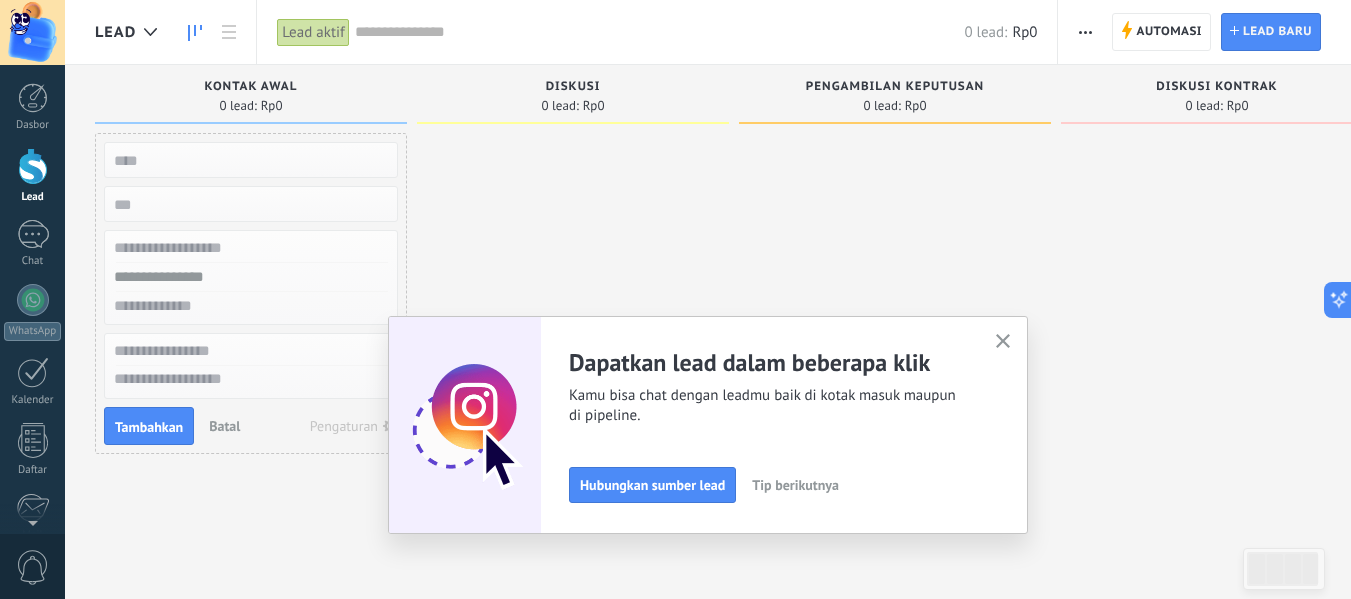click on "Tip berikutnya" at bounding box center [795, 485] 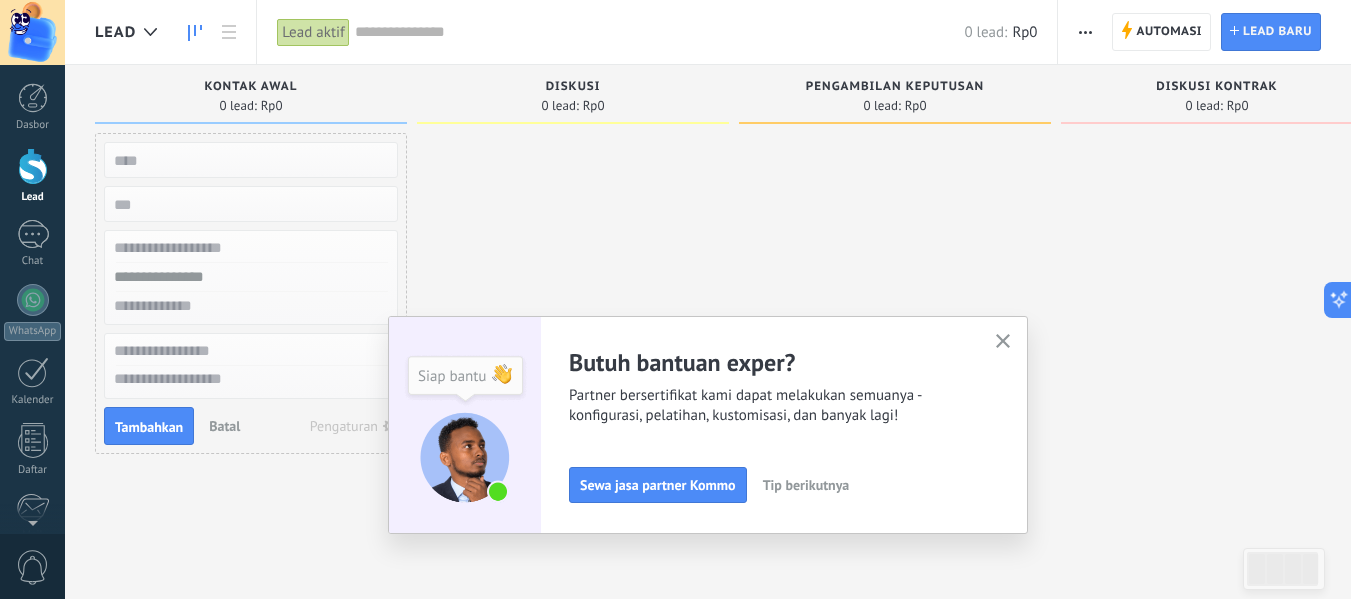 click on "Tip berikutnya" at bounding box center [806, 485] 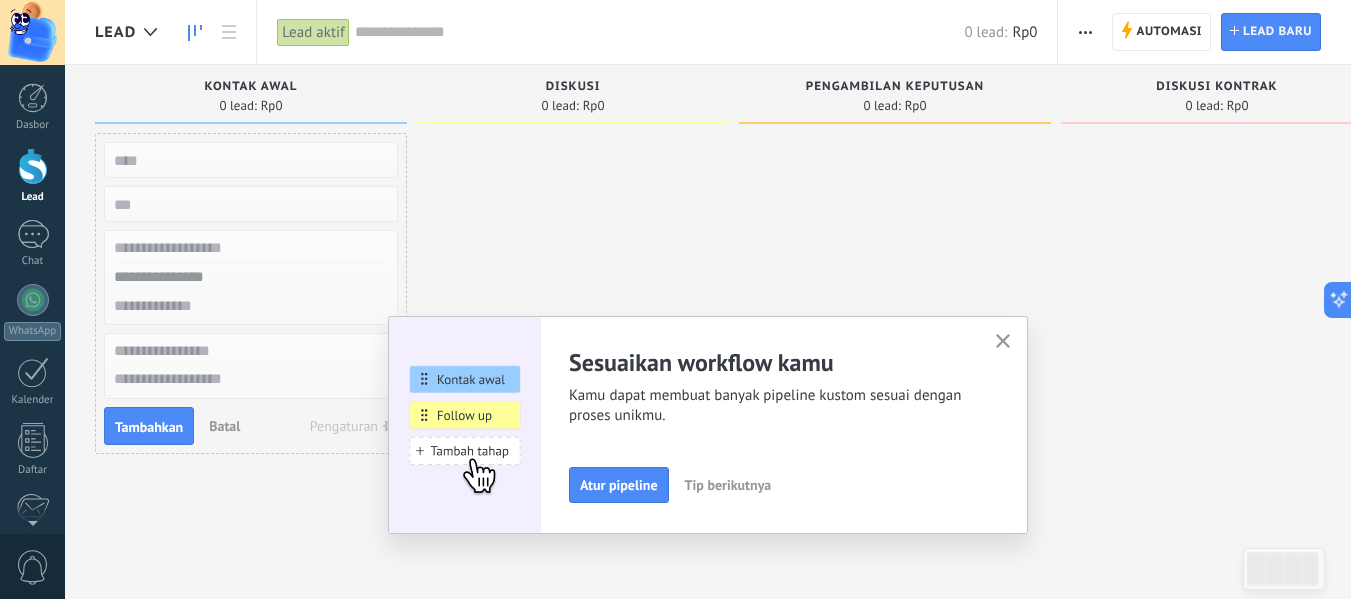 click on "Tip berikutnya" at bounding box center (728, 485) 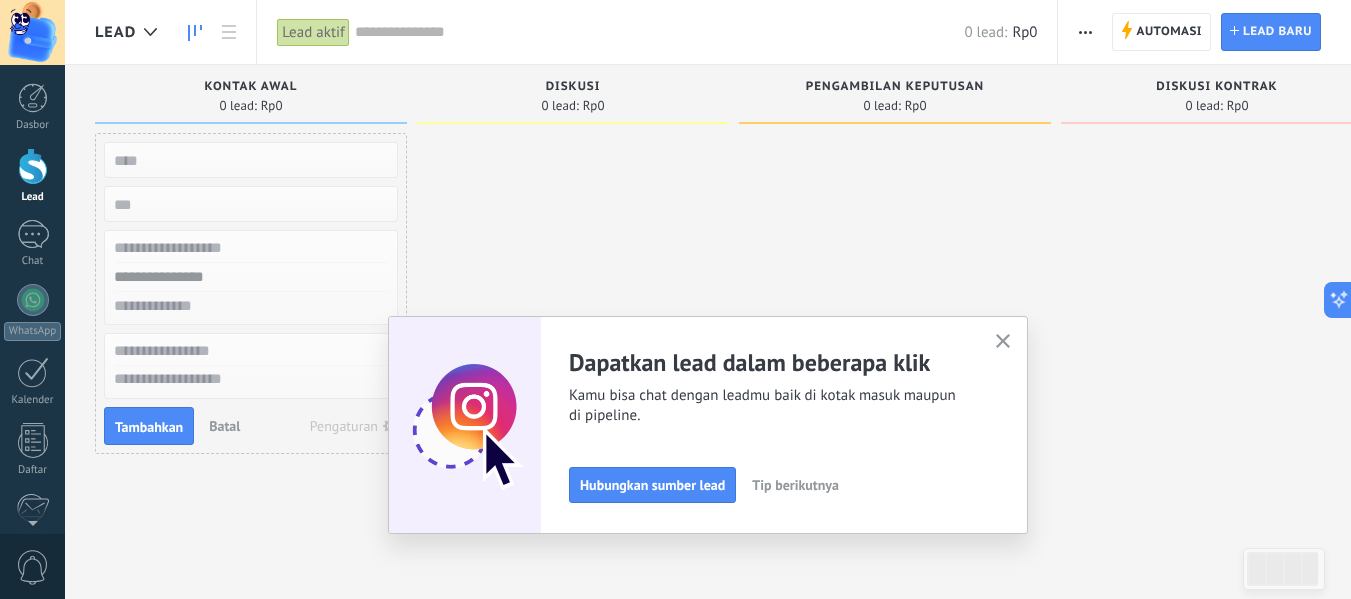 click 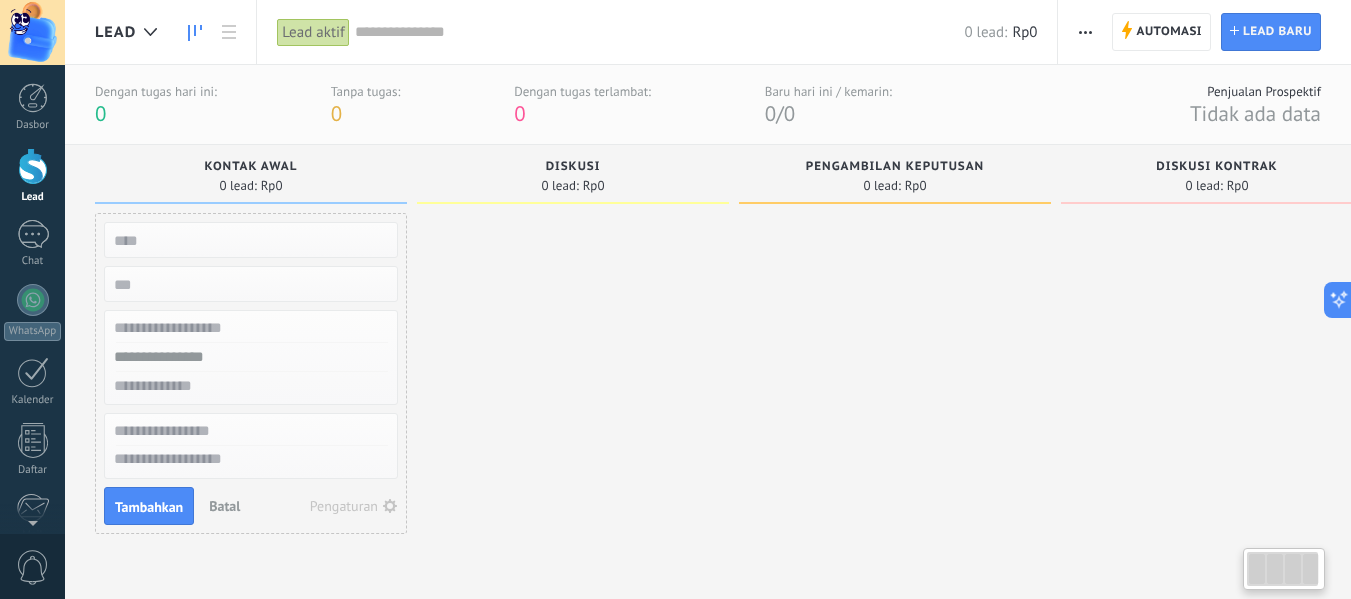 click at bounding box center [249, 240] 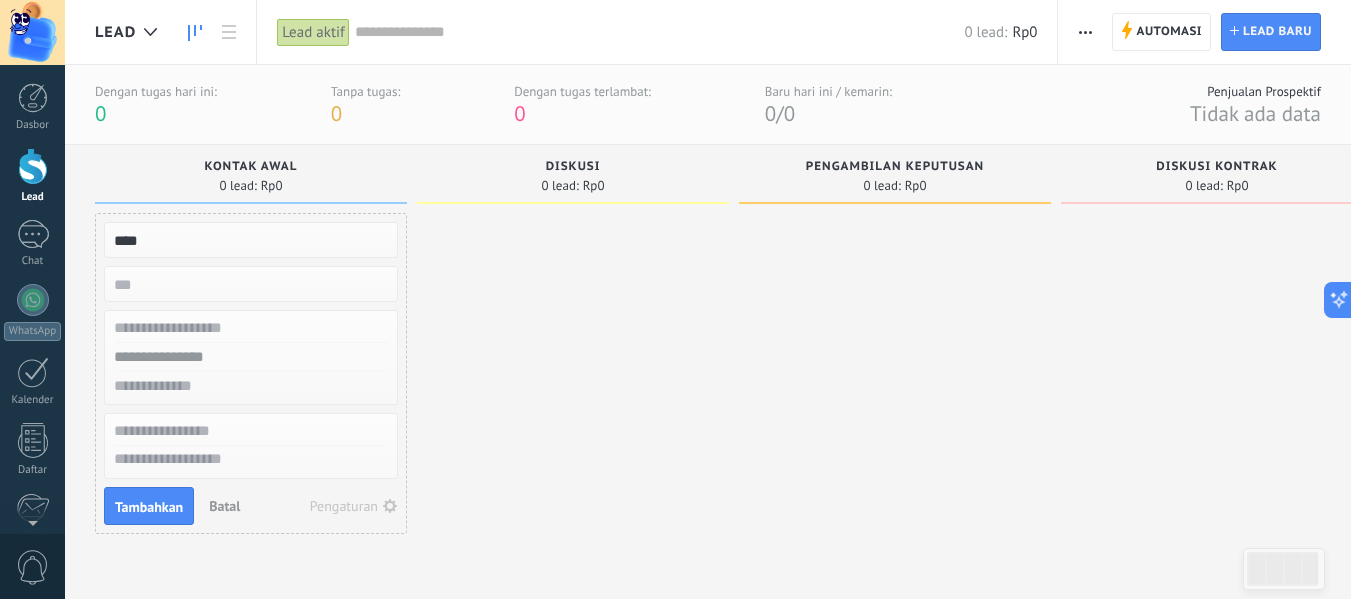 type on "****" 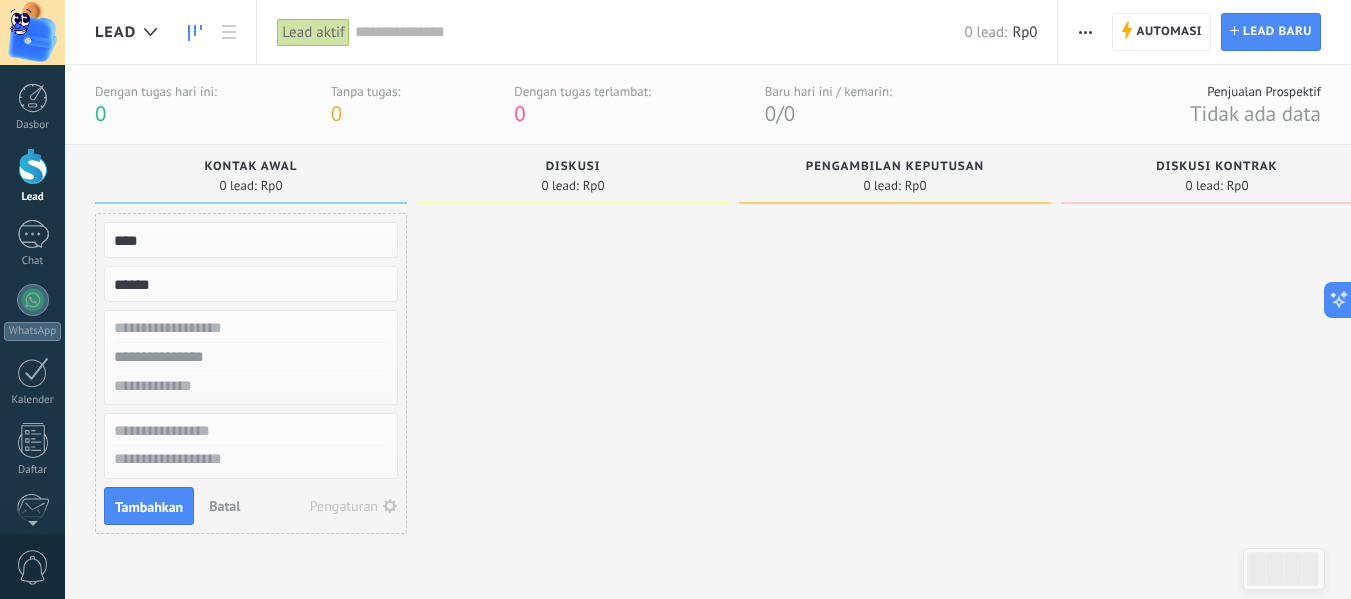 type on "******" 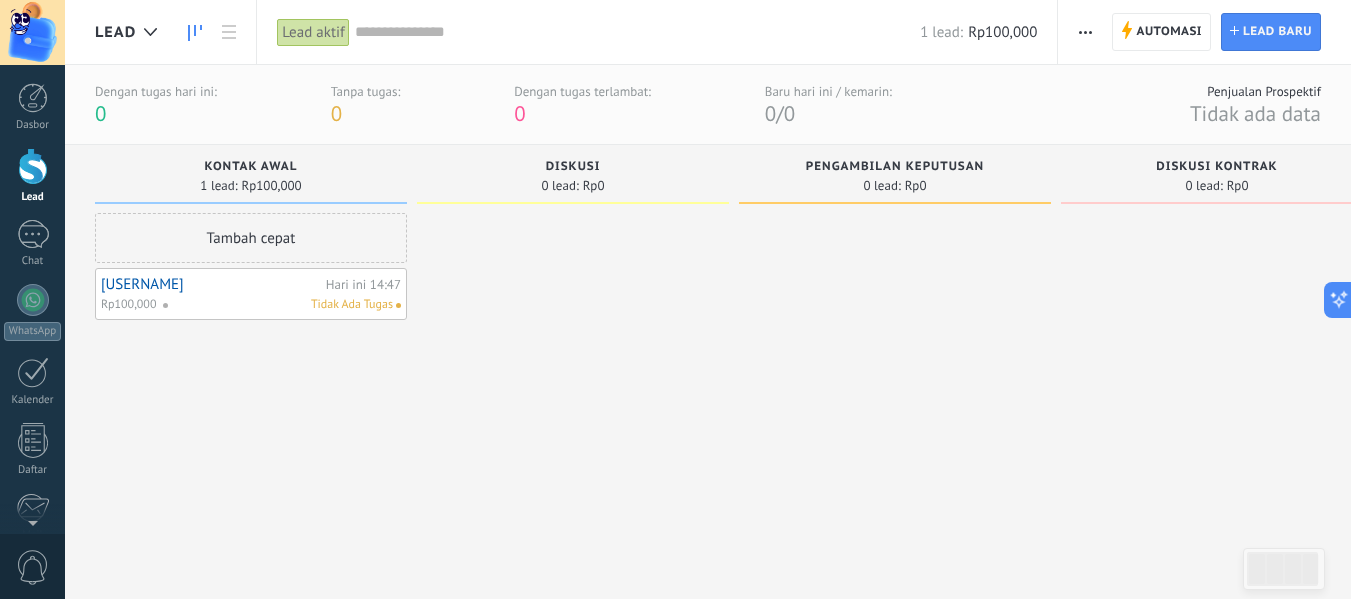 click on "Tidak Ada Tugas" at bounding box center [352, 305] 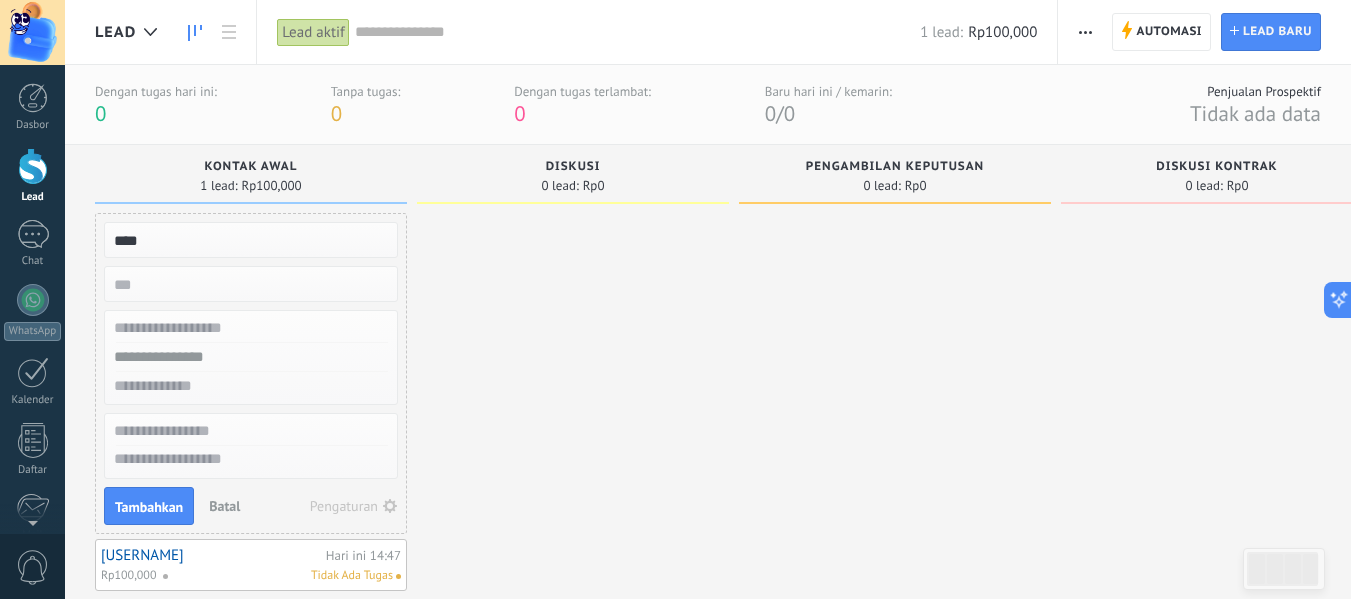 type on "****" 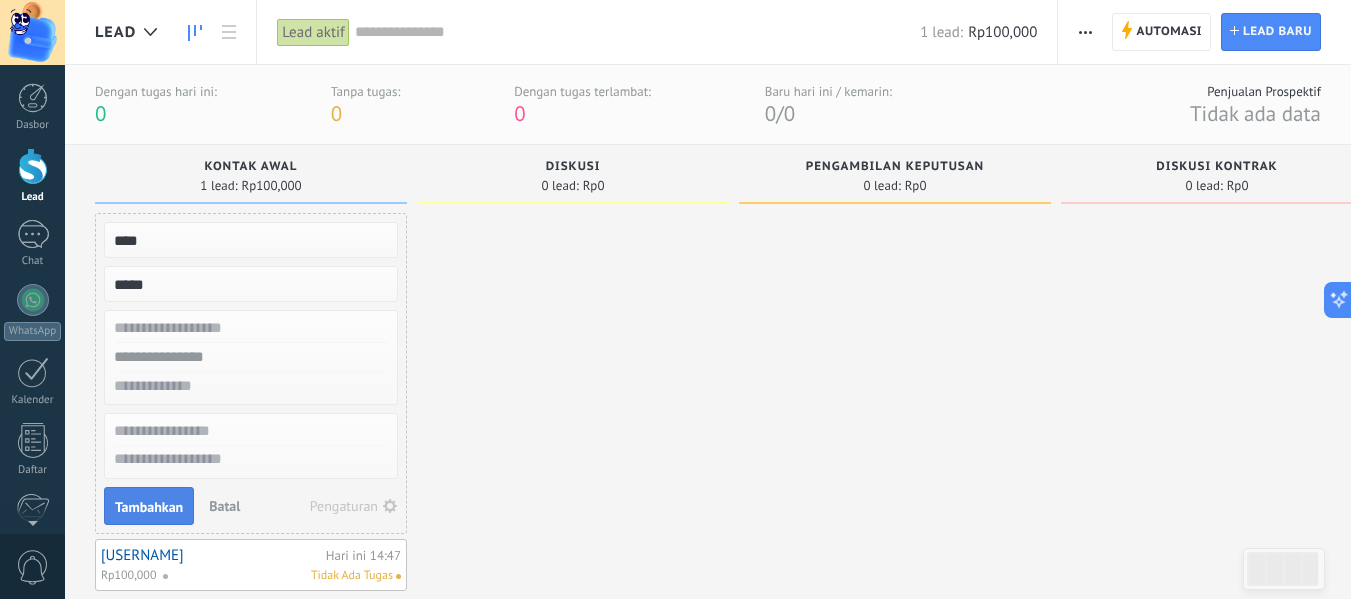 type on "*****" 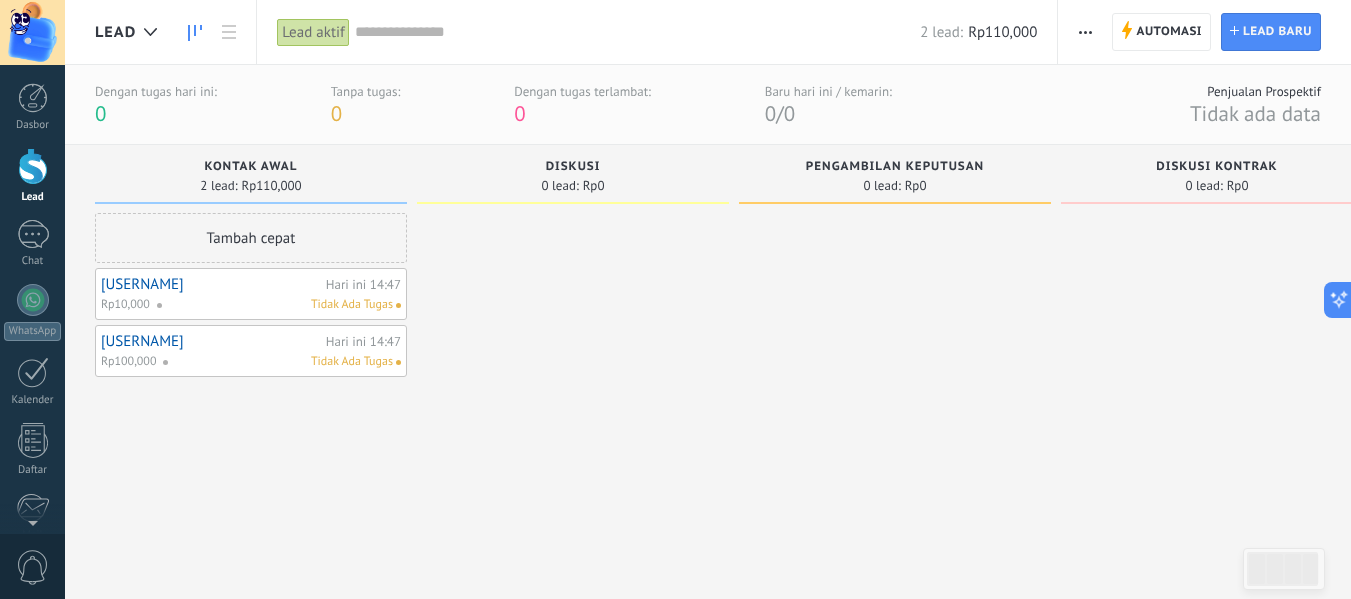 click on "Tidak Ada Tugas" at bounding box center (352, 305) 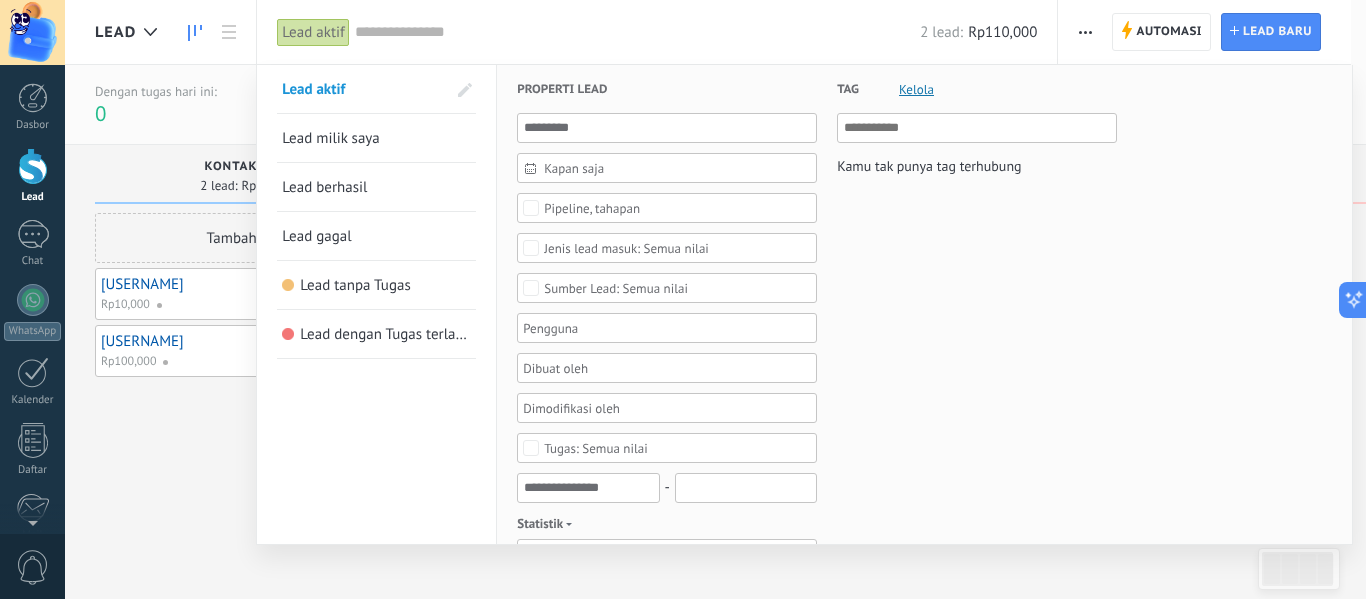 click on "Lead aktif" at bounding box center (313, 32) 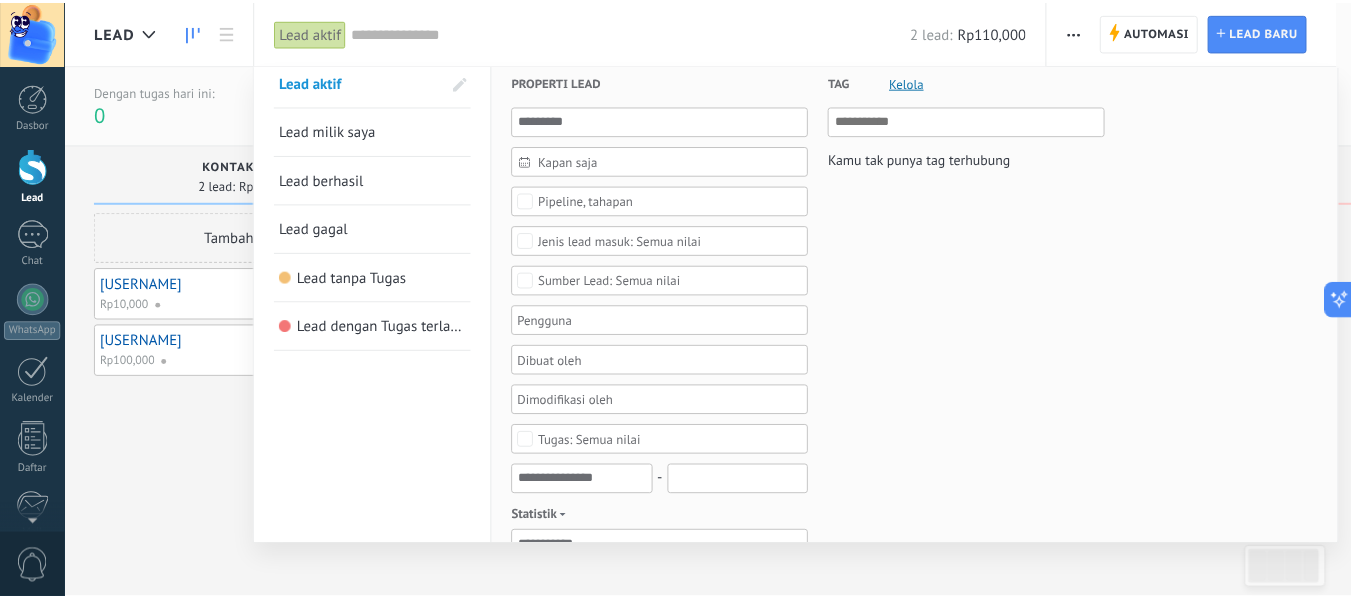scroll, scrollTop: 0, scrollLeft: 0, axis: both 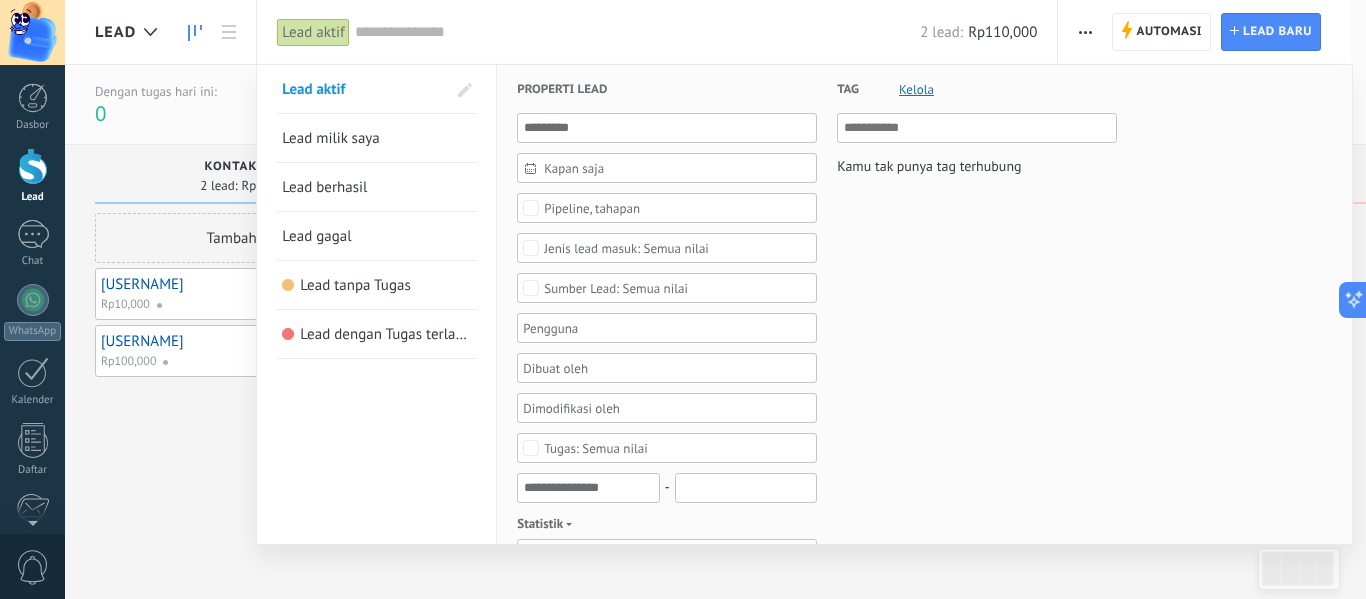 click on "Lead berhasil" at bounding box center [376, 187] 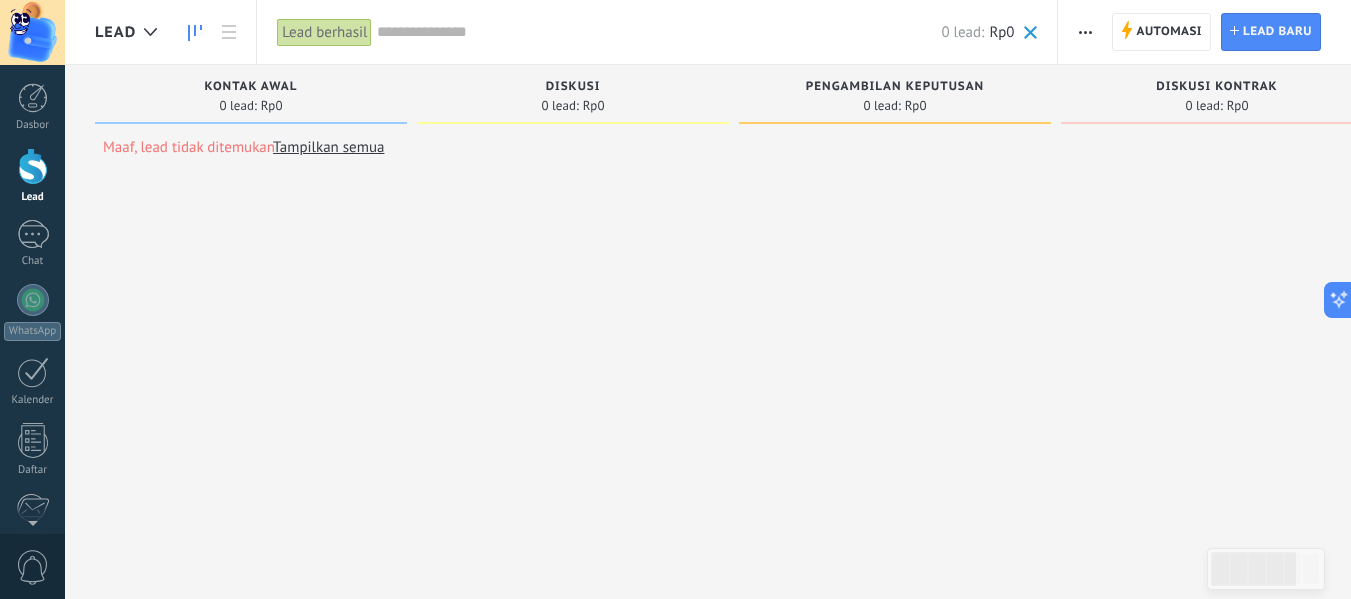 click on "Tampilkan semua" at bounding box center [328, 147] 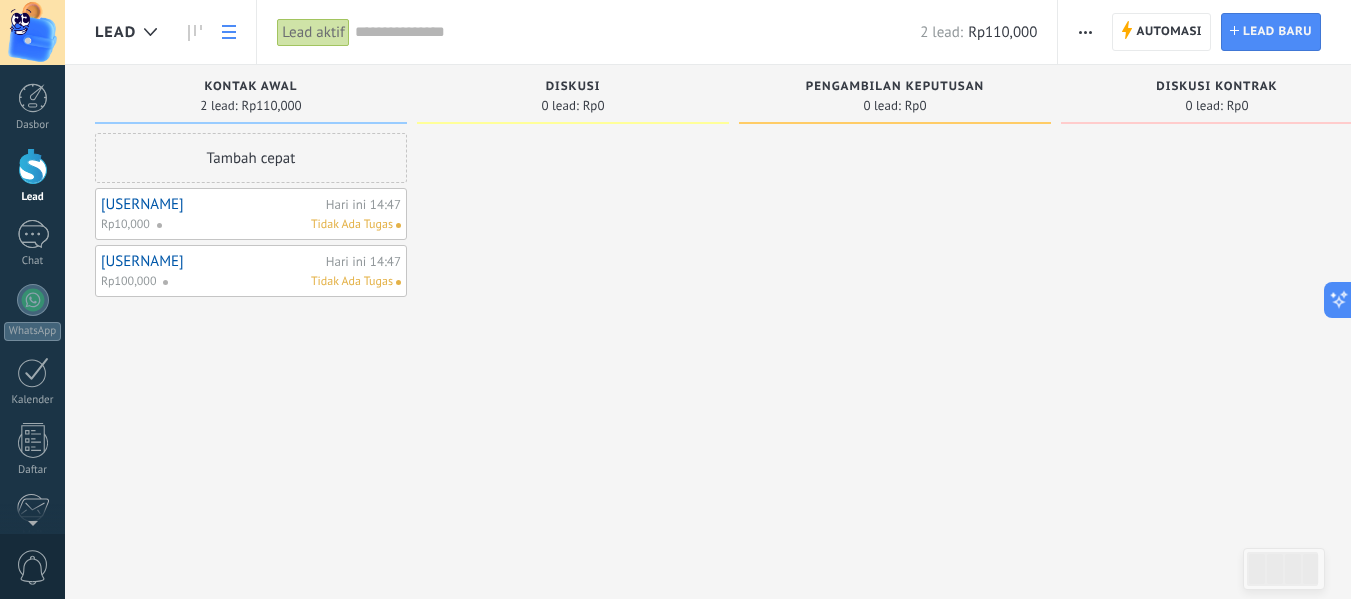 click at bounding box center (229, 32) 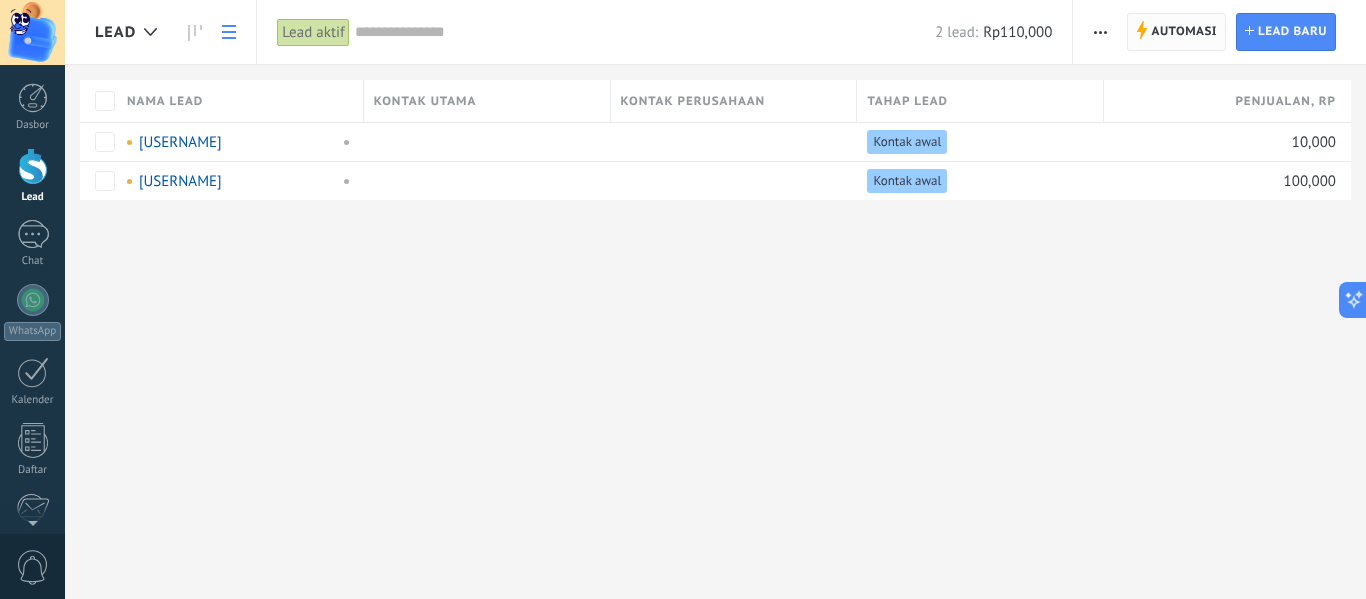 click on "Automasi" at bounding box center (1184, 32) 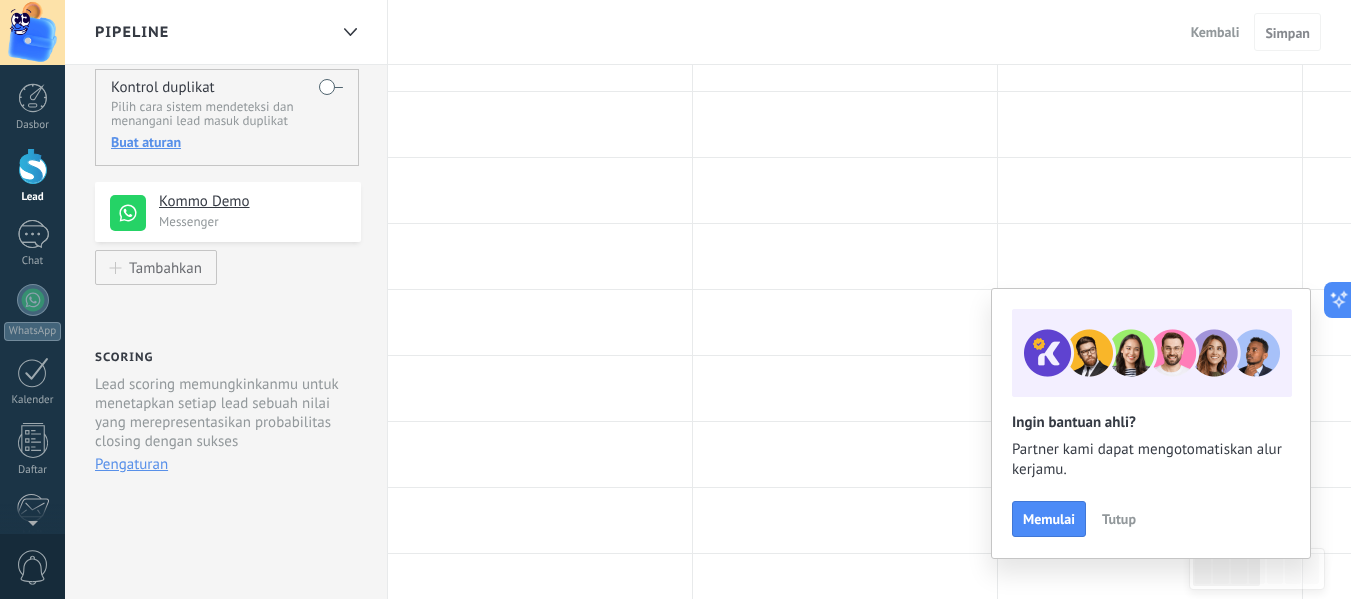scroll, scrollTop: 0, scrollLeft: 0, axis: both 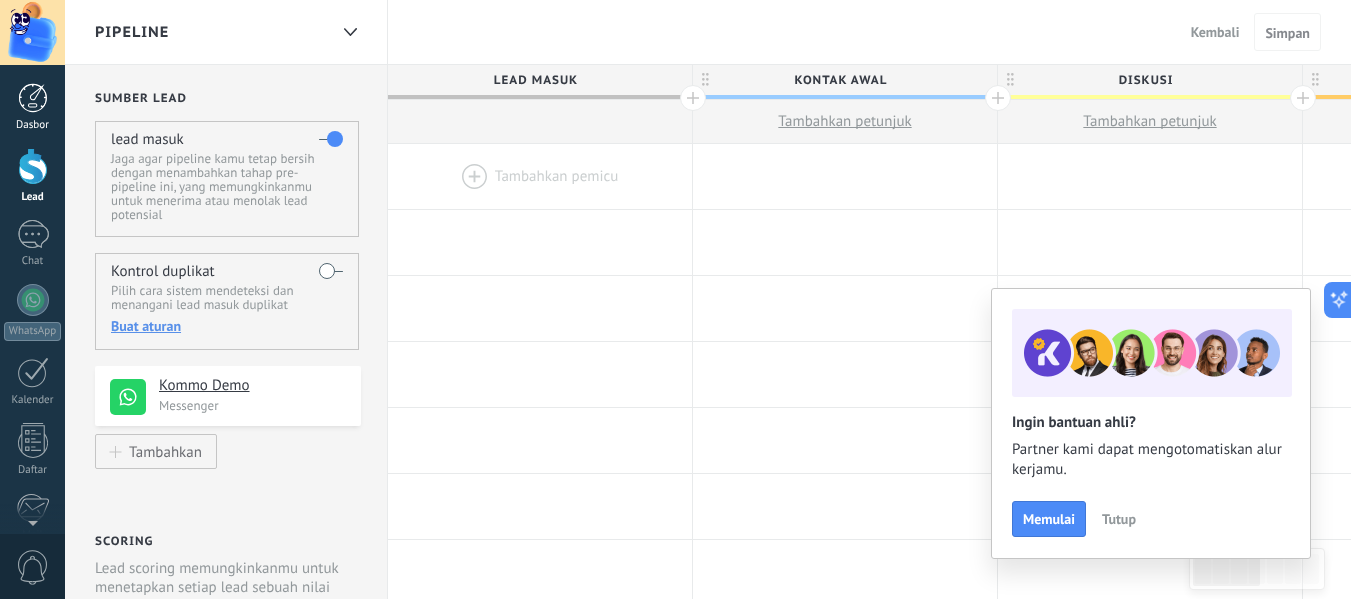 click at bounding box center (33, 98) 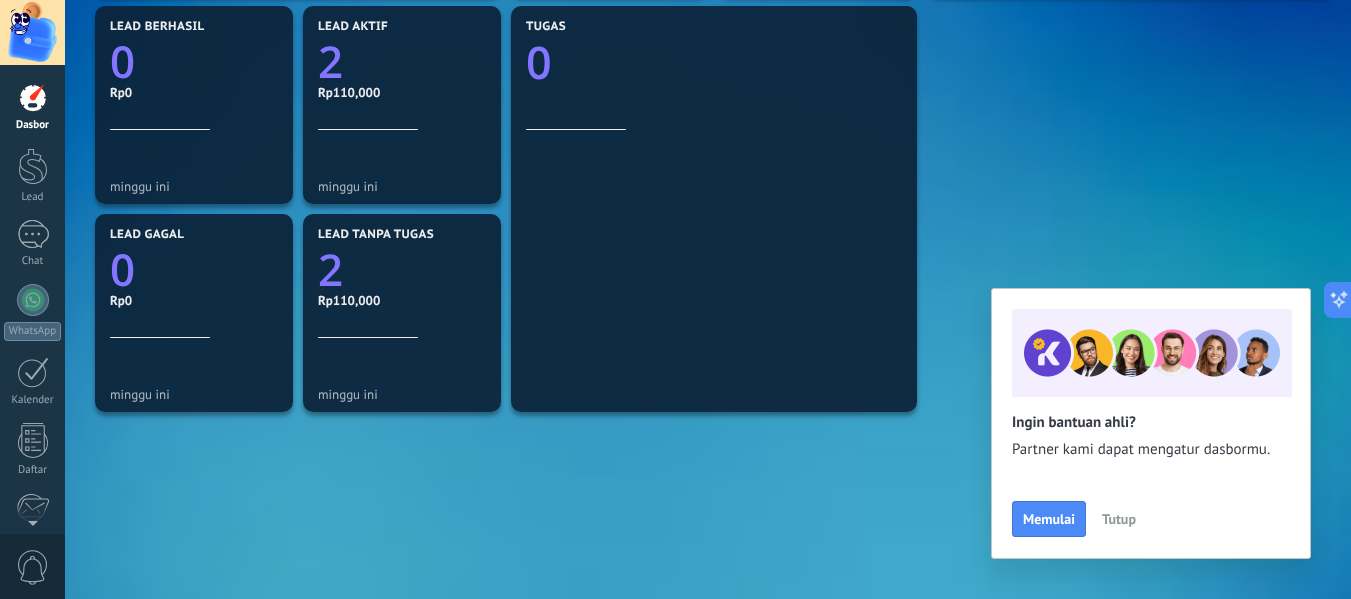 scroll, scrollTop: 656, scrollLeft: 0, axis: vertical 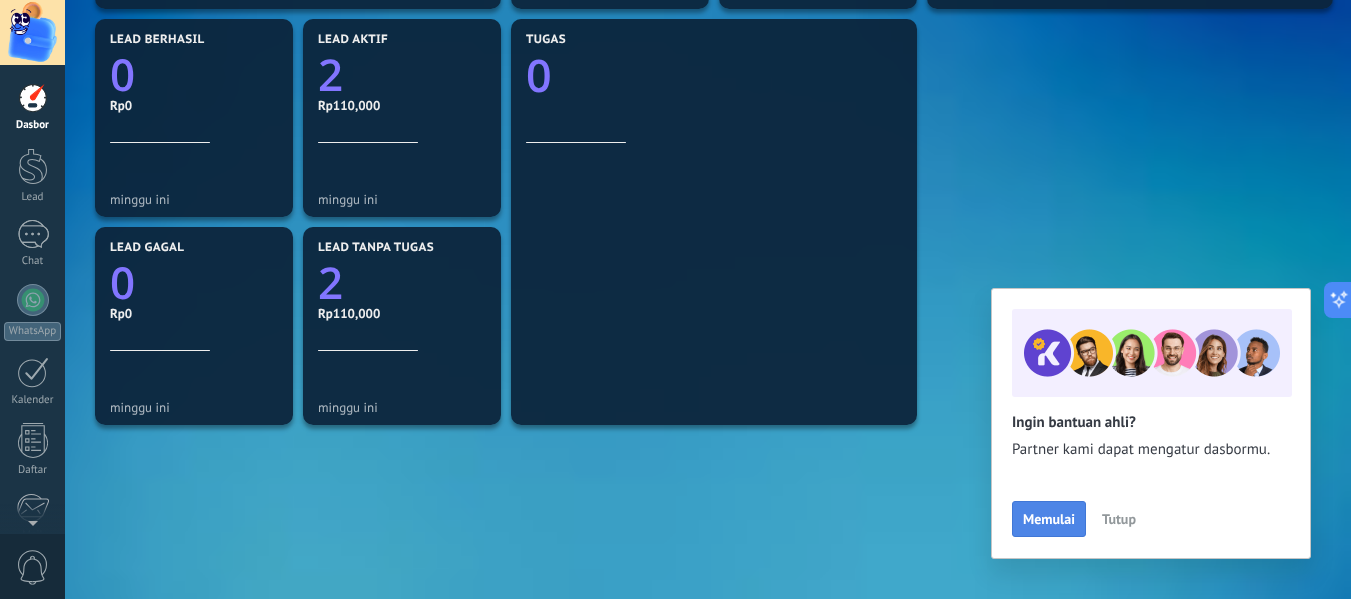 click on "Memulai" at bounding box center [1049, 519] 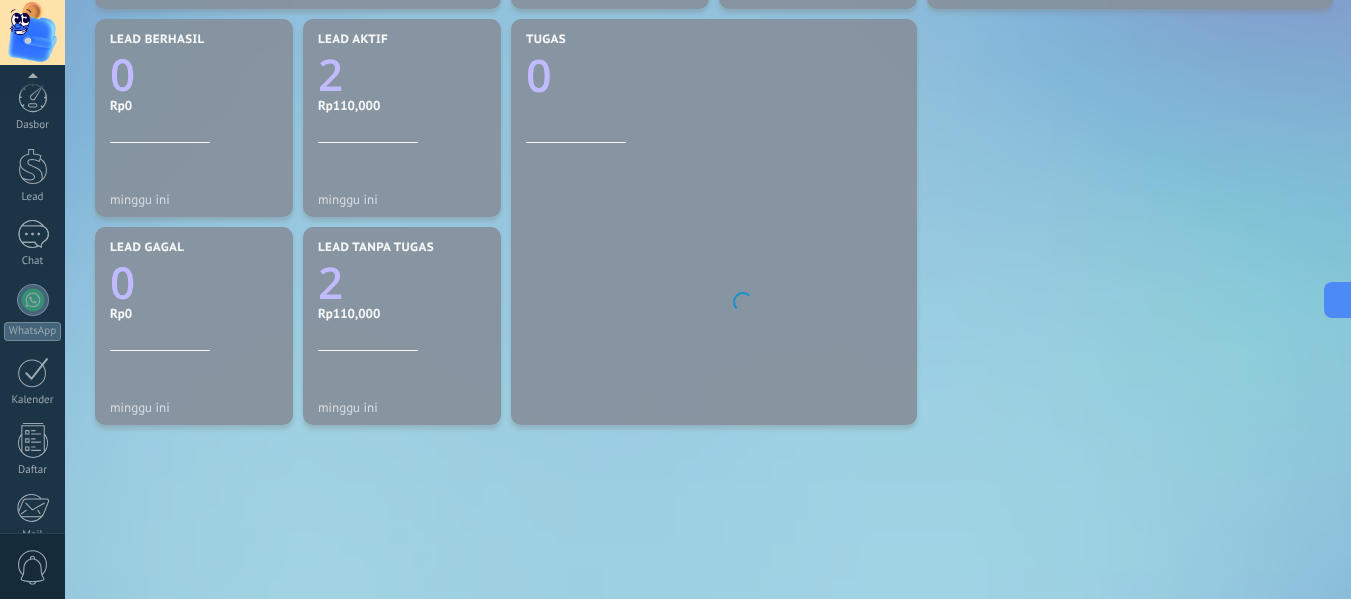 scroll, scrollTop: 233, scrollLeft: 0, axis: vertical 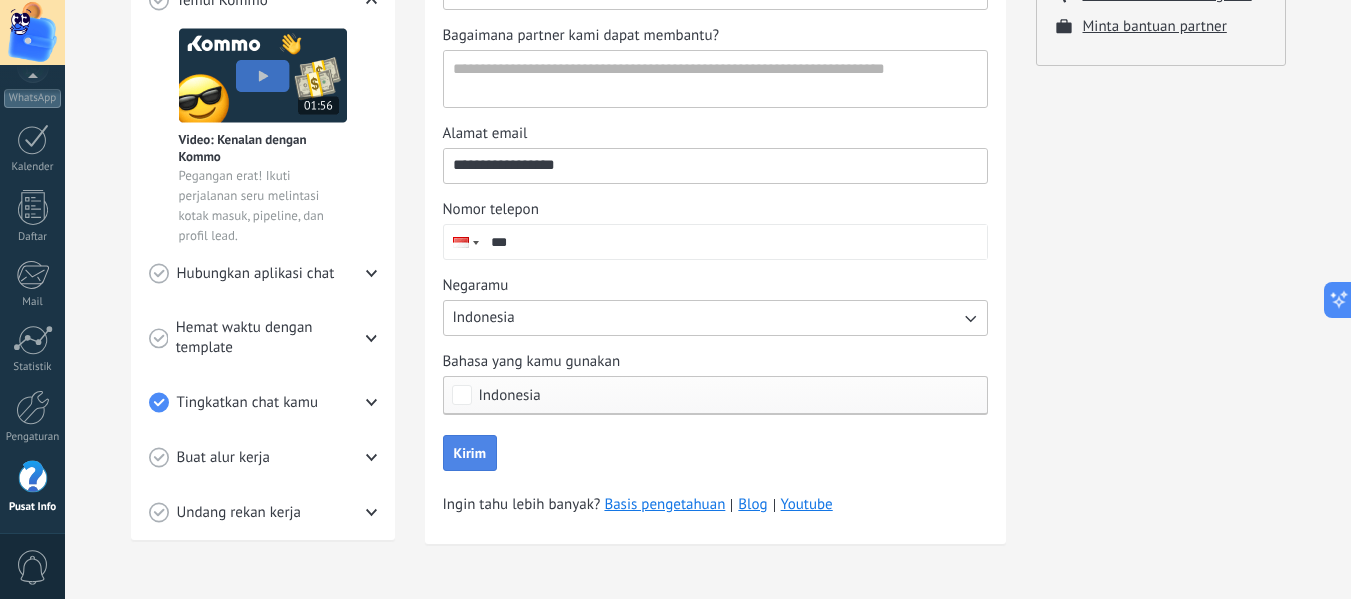 click on "Kirim" at bounding box center (470, 453) 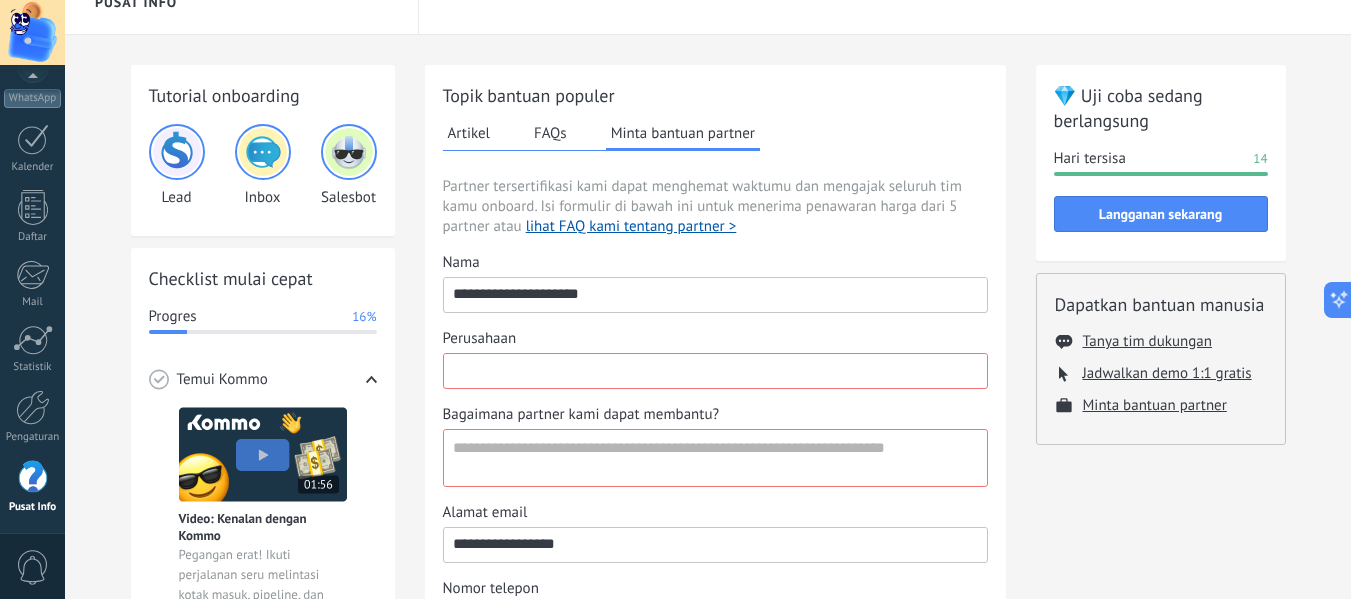 scroll, scrollTop: 0, scrollLeft: 0, axis: both 